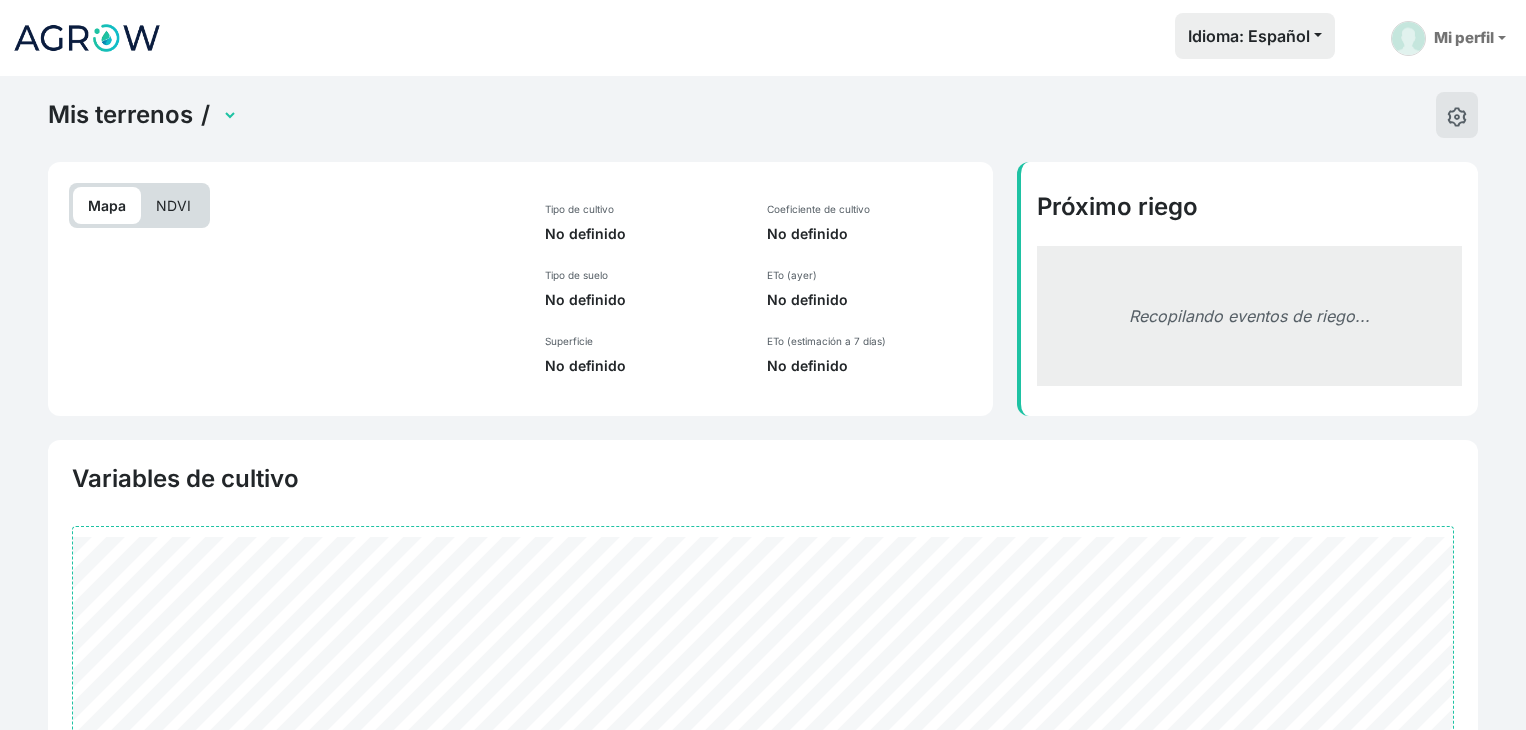 scroll, scrollTop: 400, scrollLeft: 0, axis: vertical 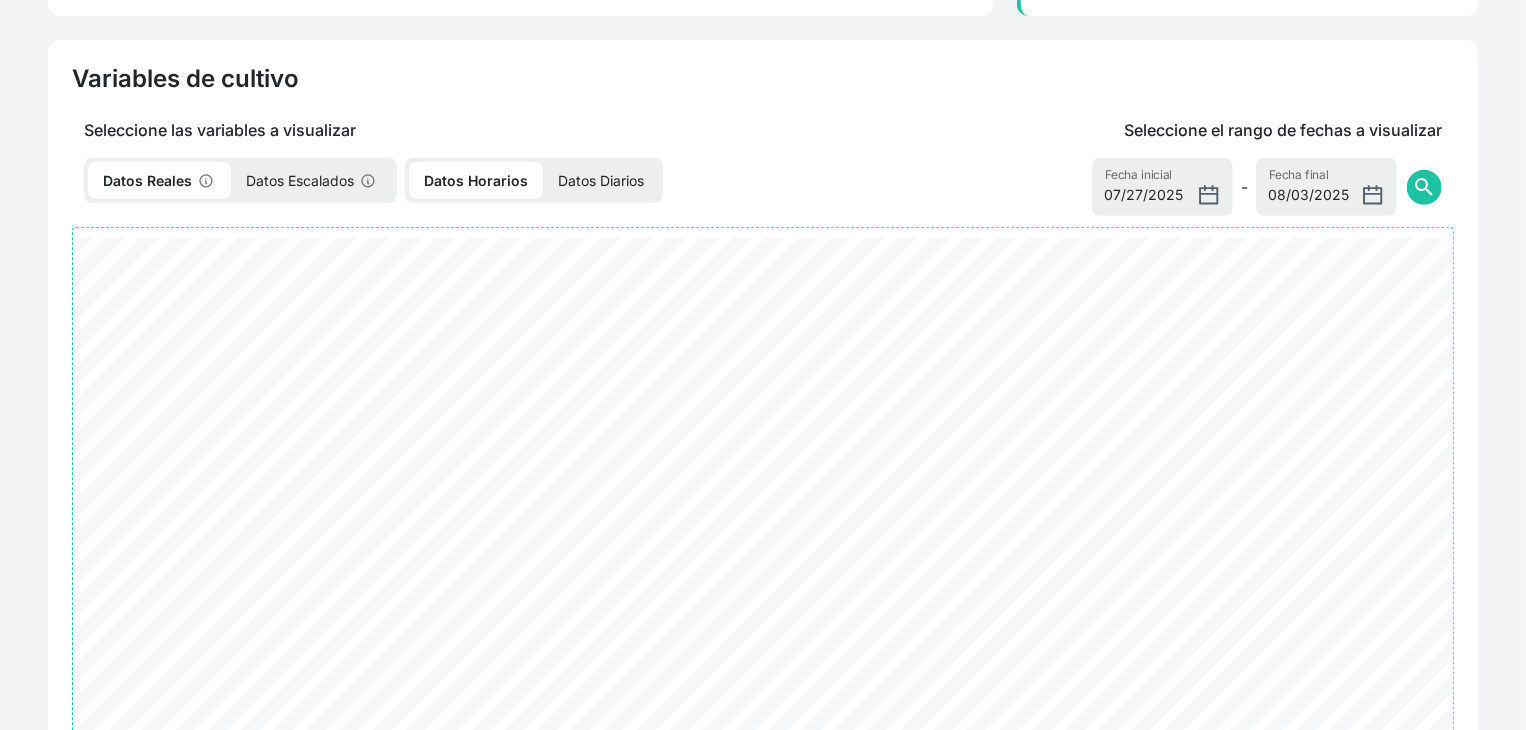 select on "2607" 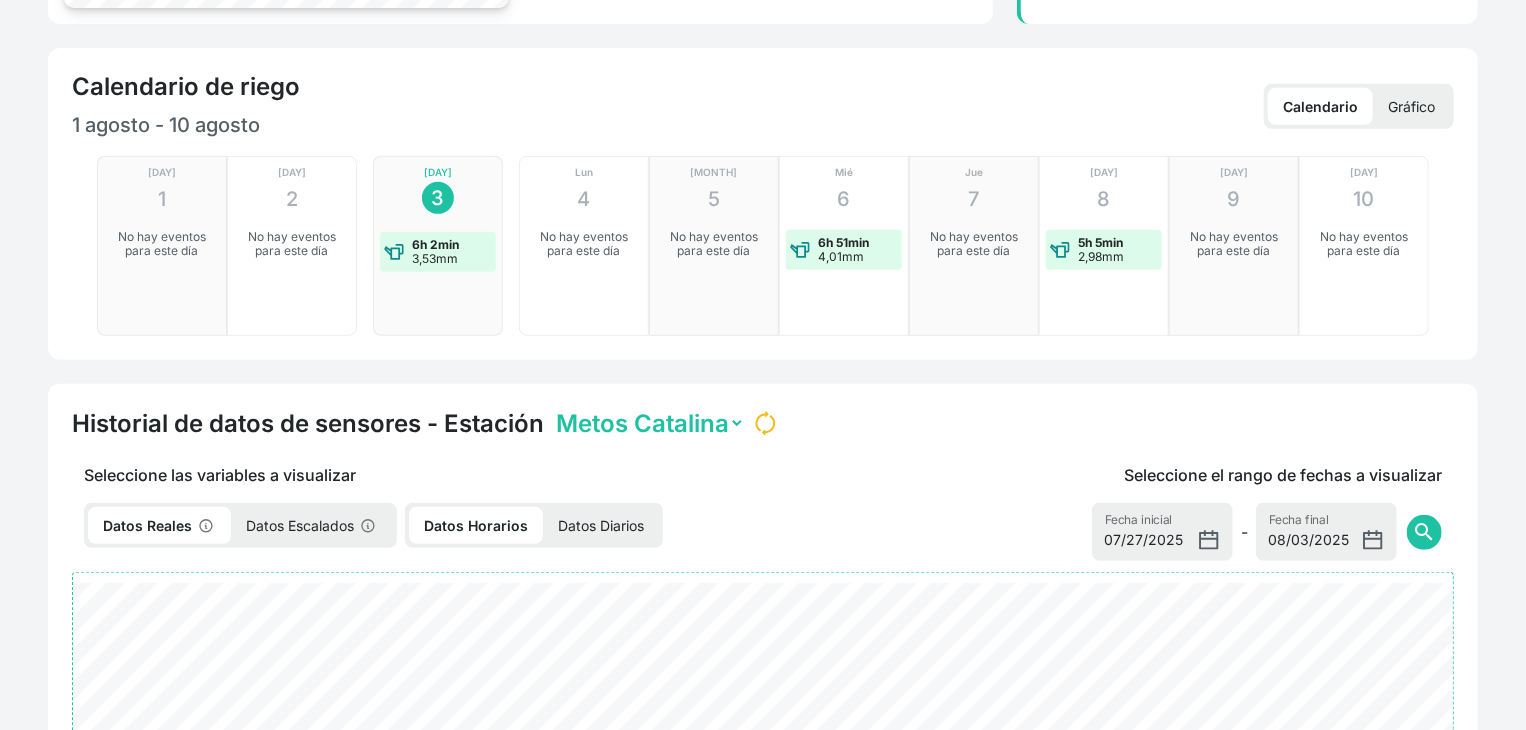 scroll, scrollTop: 0, scrollLeft: 0, axis: both 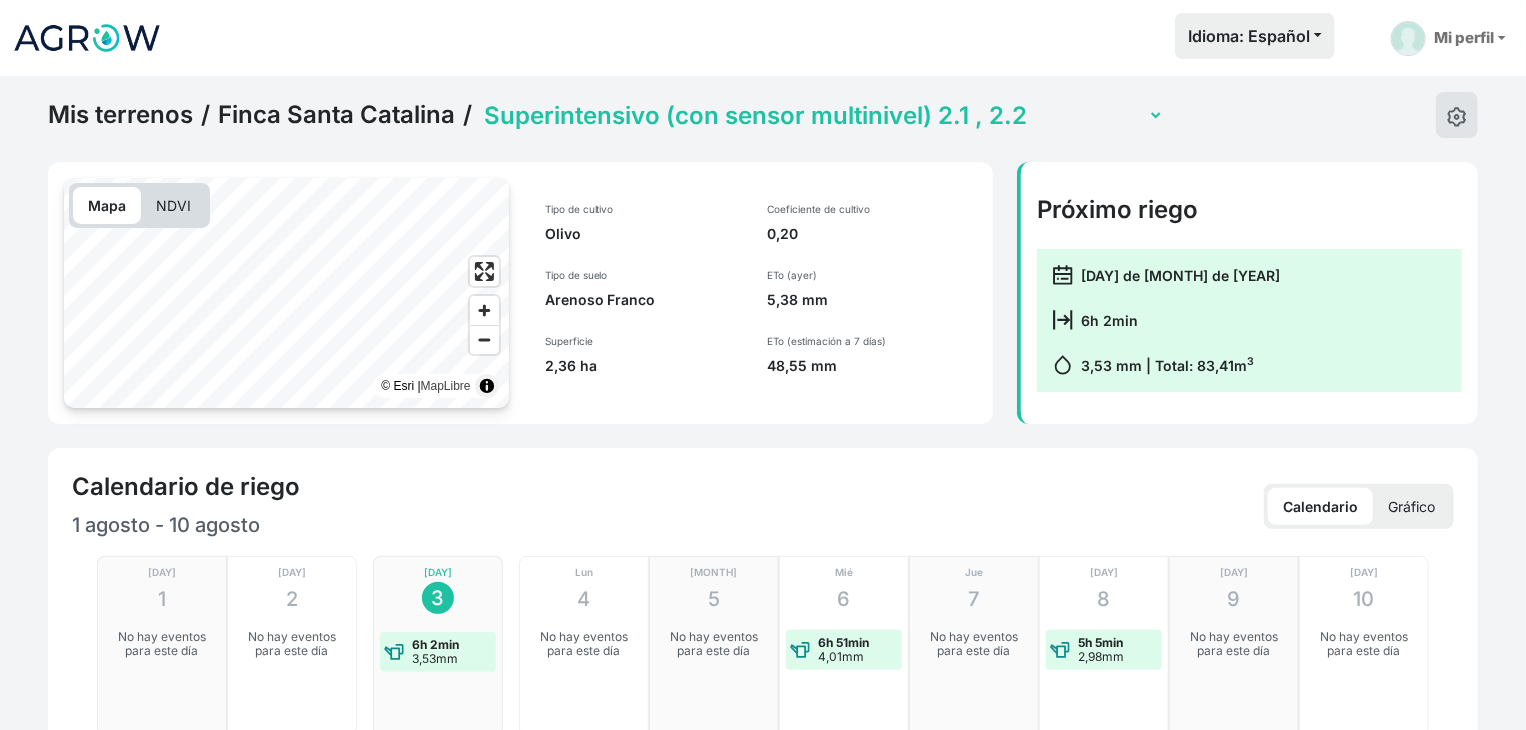click on "NDVI" 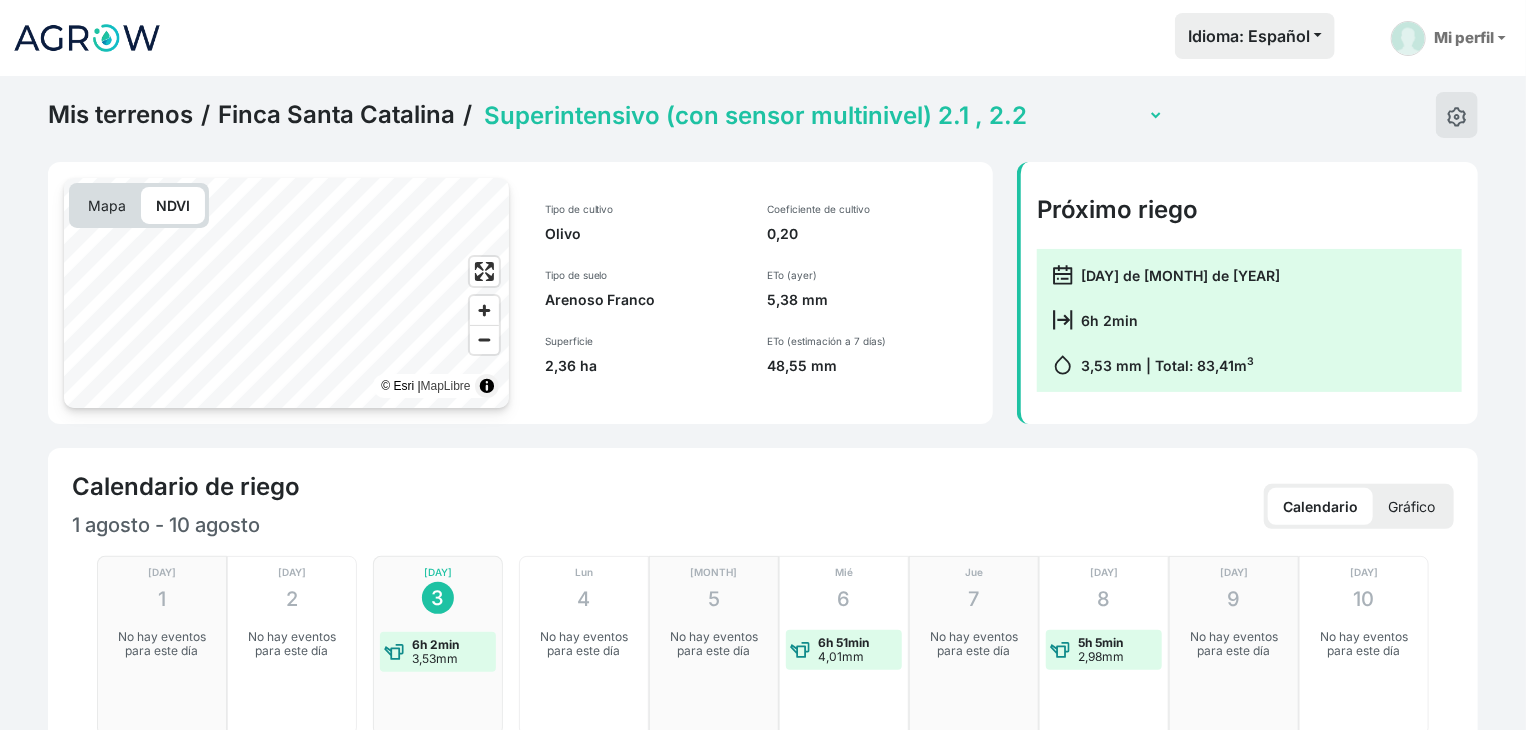 click on "Mapa" 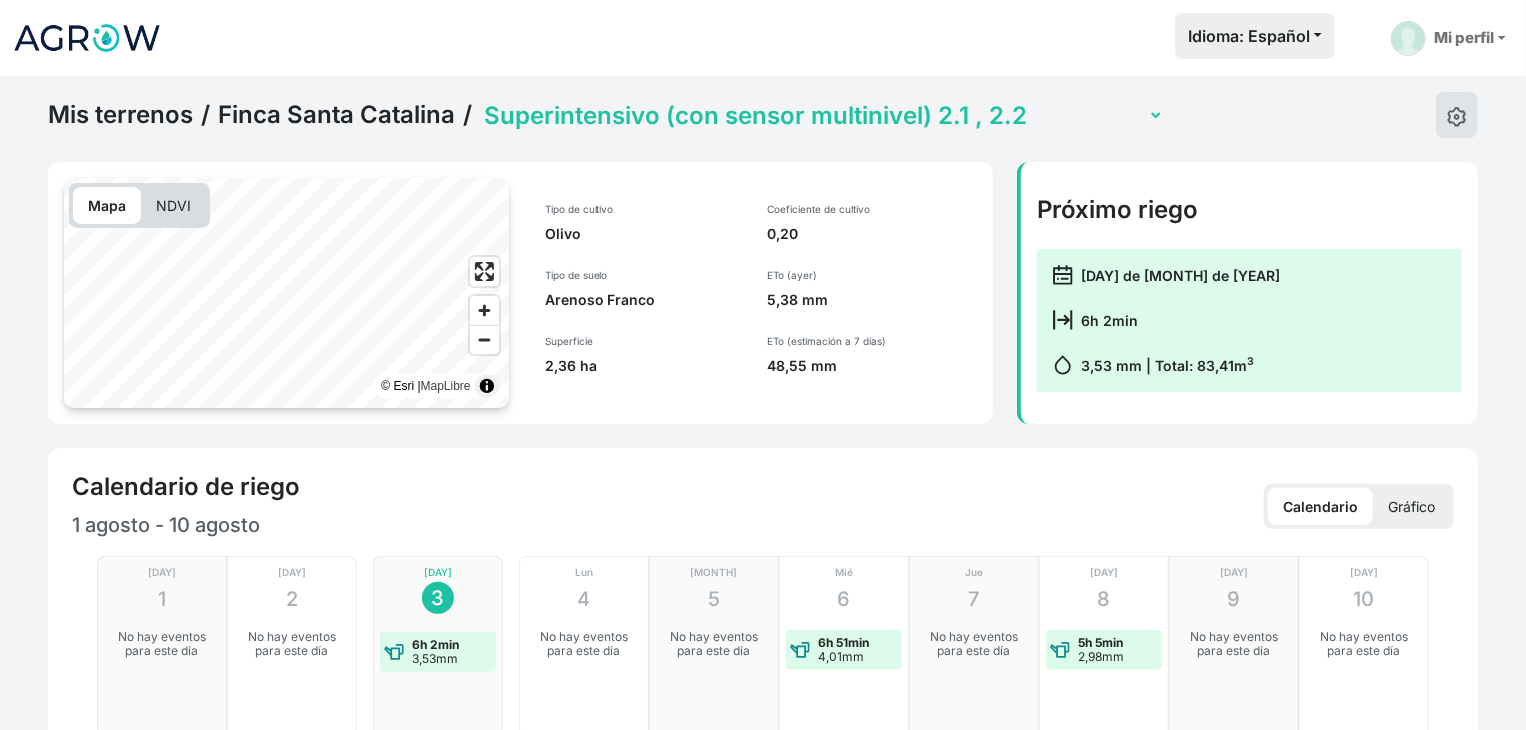 click on "Amoladores (con sensor) 3.5, 3.6 Secano 1 Secano 2 Sector 1 La Colada (con sensor) Sector 2 Chopera (con sensor) 2.3, 2.7, 2.8, 2.9, 2.10, 2.11 Sector 3 (3.1, 3.2, 3.3) Superintensivo (con sensor multinivel) 2.1 , 2.2" 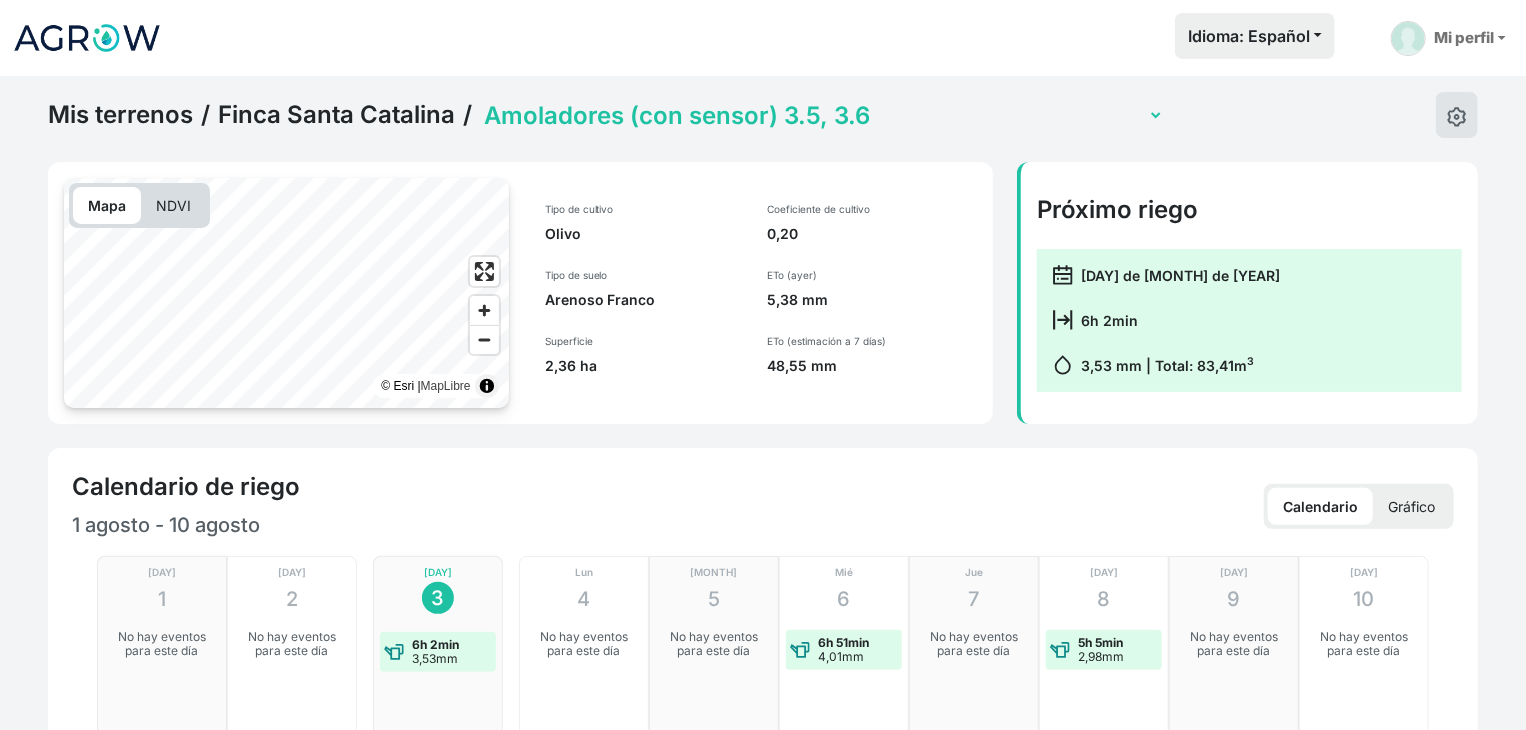 click on "Amoladores (con sensor) 3.5, 3.6 Secano 1 Secano 2 Sector 1 La Colada (con sensor) Sector 2 Chopera (con sensor) 2.3, 2.7, 2.8, 2.9, 2.10, 2.11 Sector 3 (3.1, 3.2, 3.3) Superintensivo (con sensor multinivel) 2.1 , 2.2" 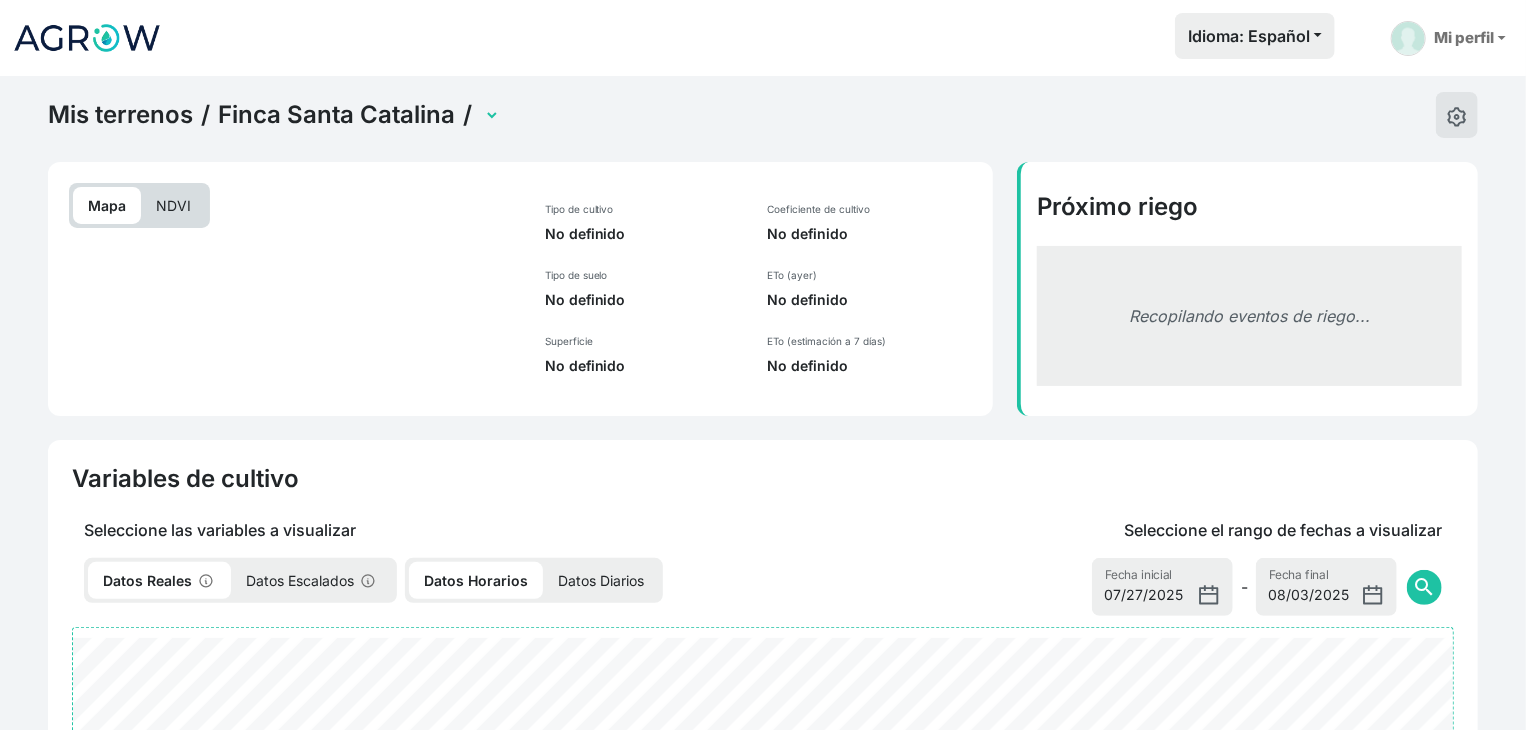 select on "2736" 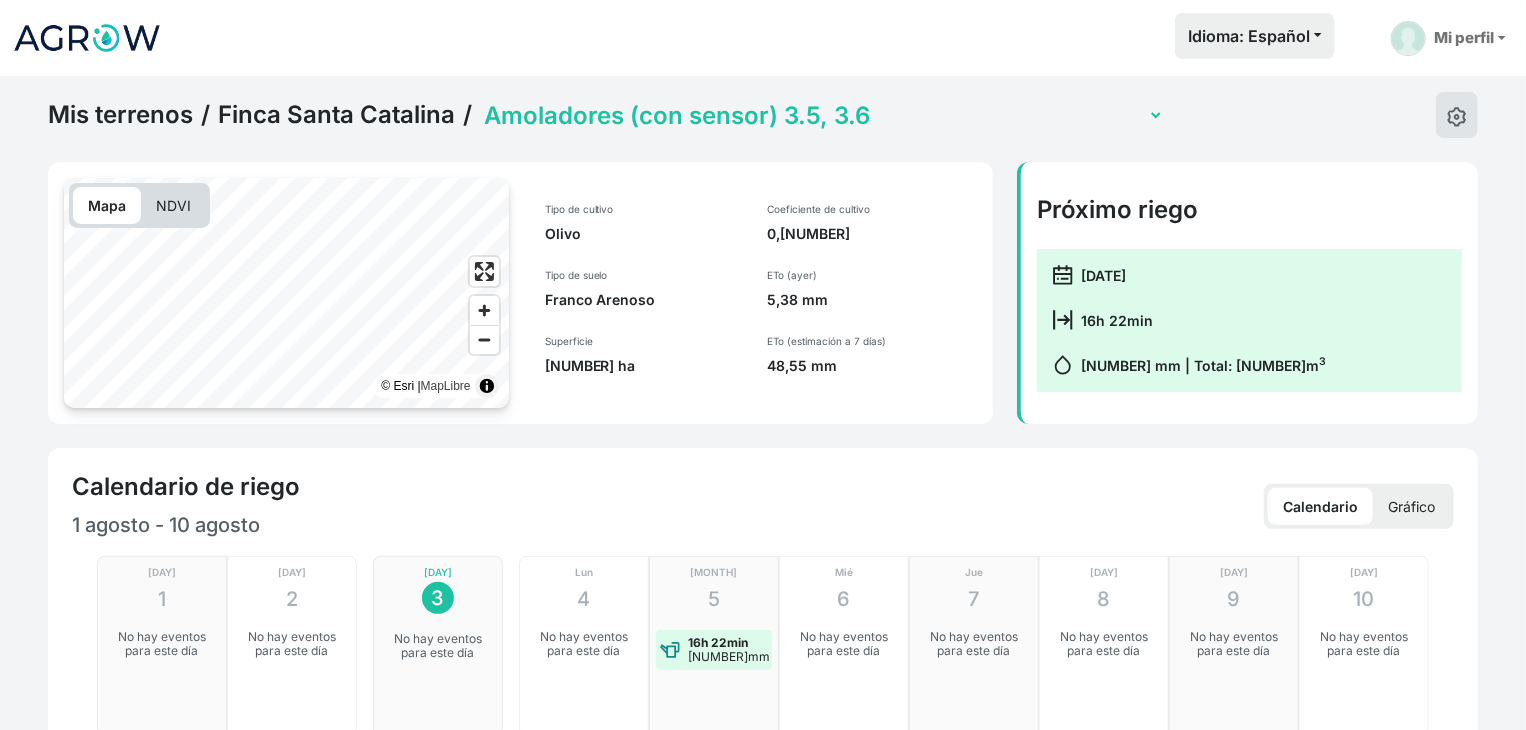 click on "NDVI" 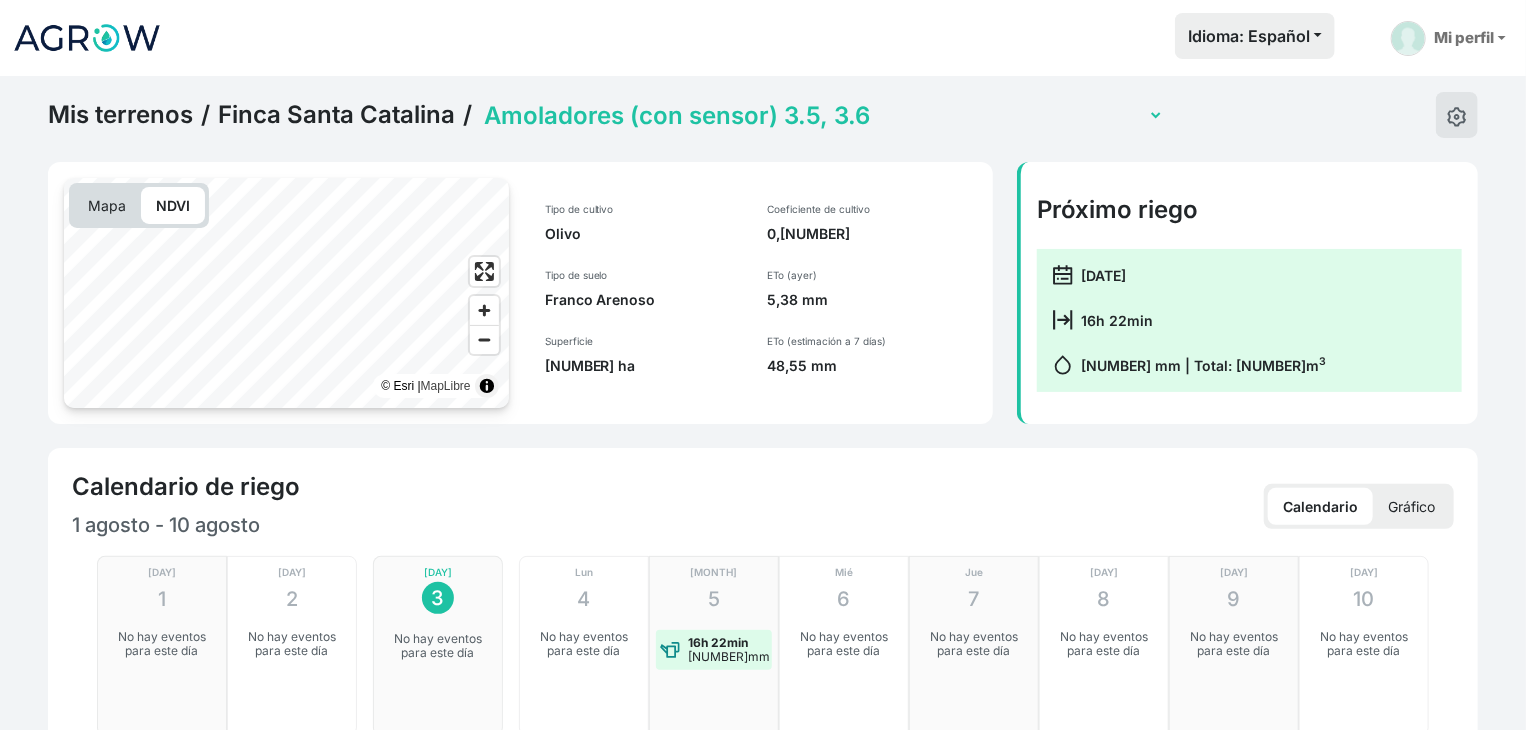 click on "Mapa" 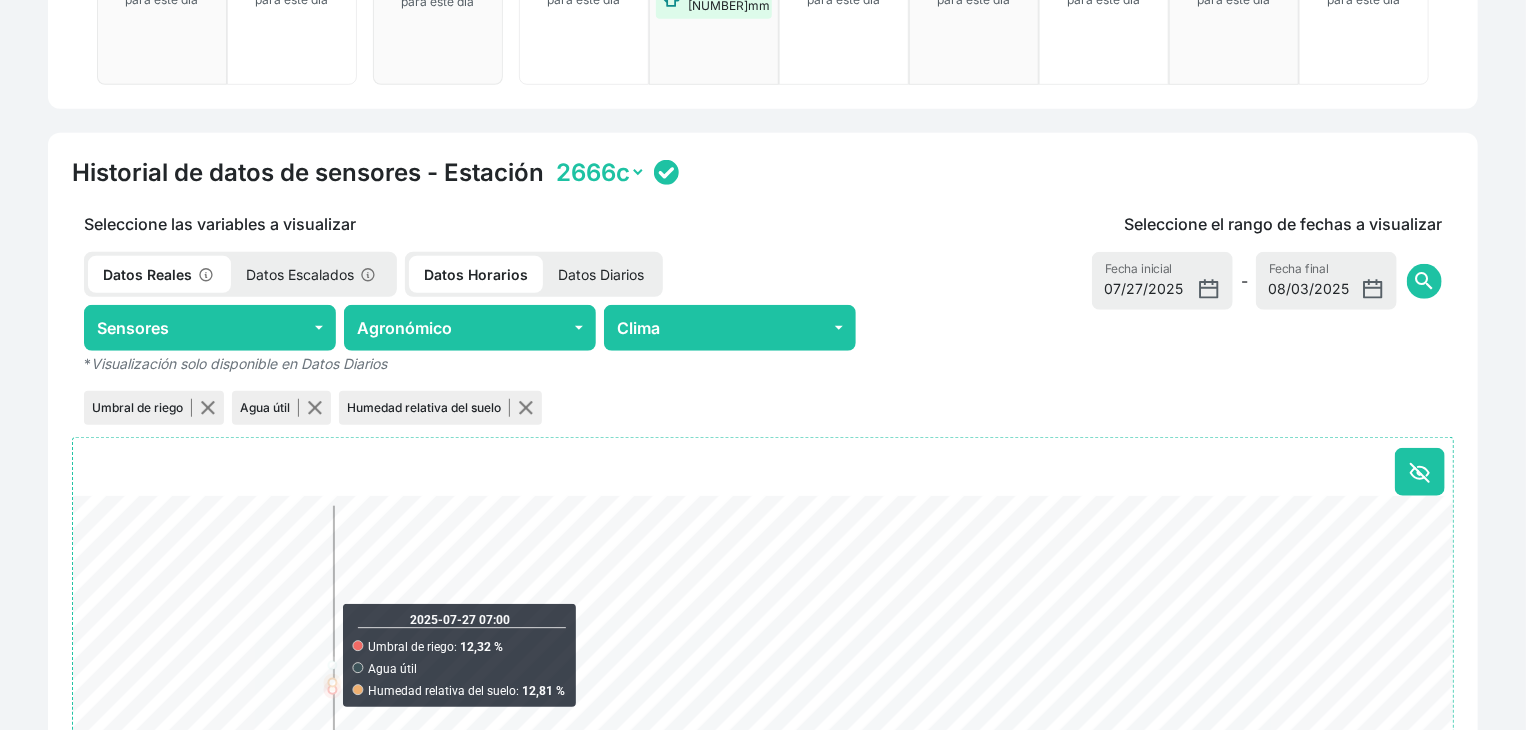 scroll, scrollTop: 543, scrollLeft: 0, axis: vertical 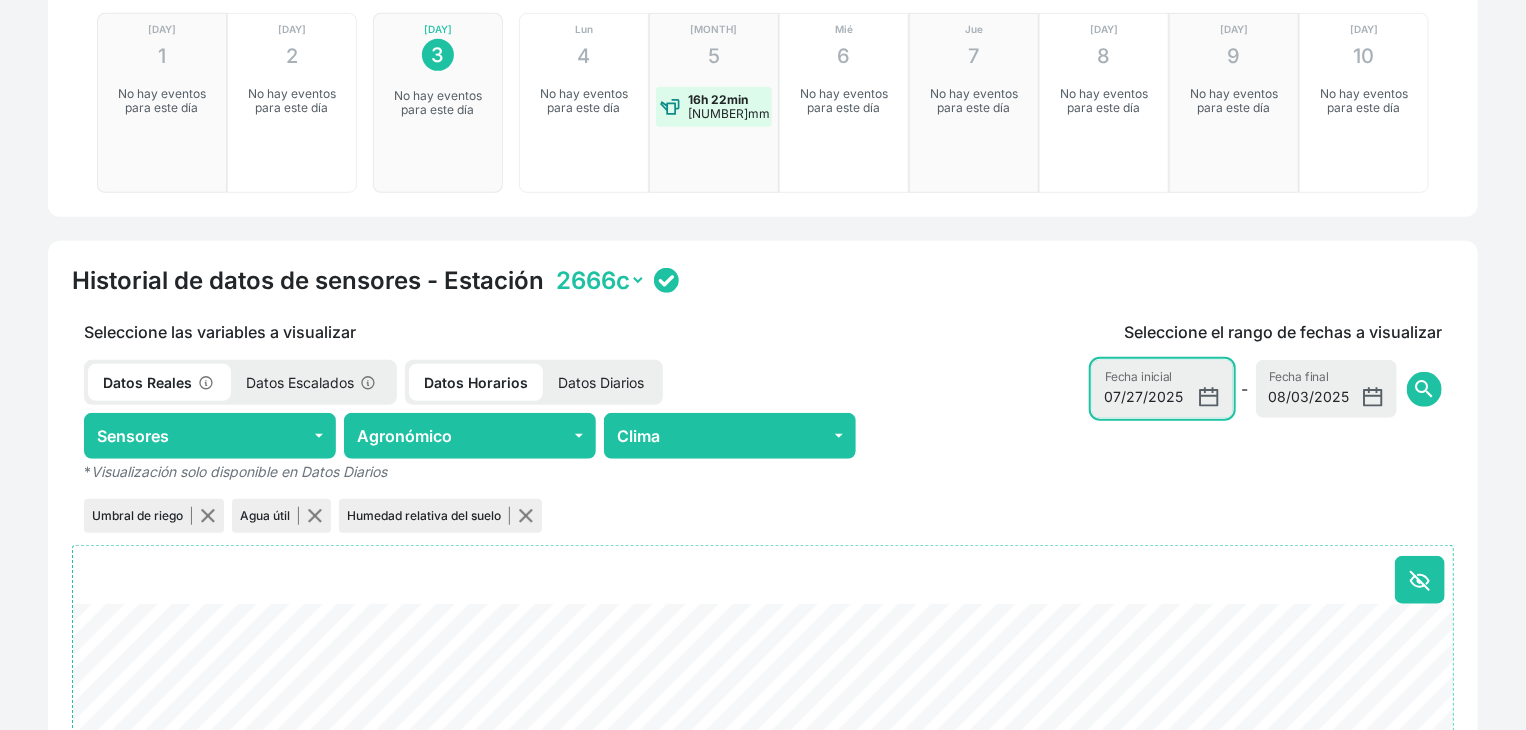 click on "2025-07-27" at bounding box center (1162, 389) 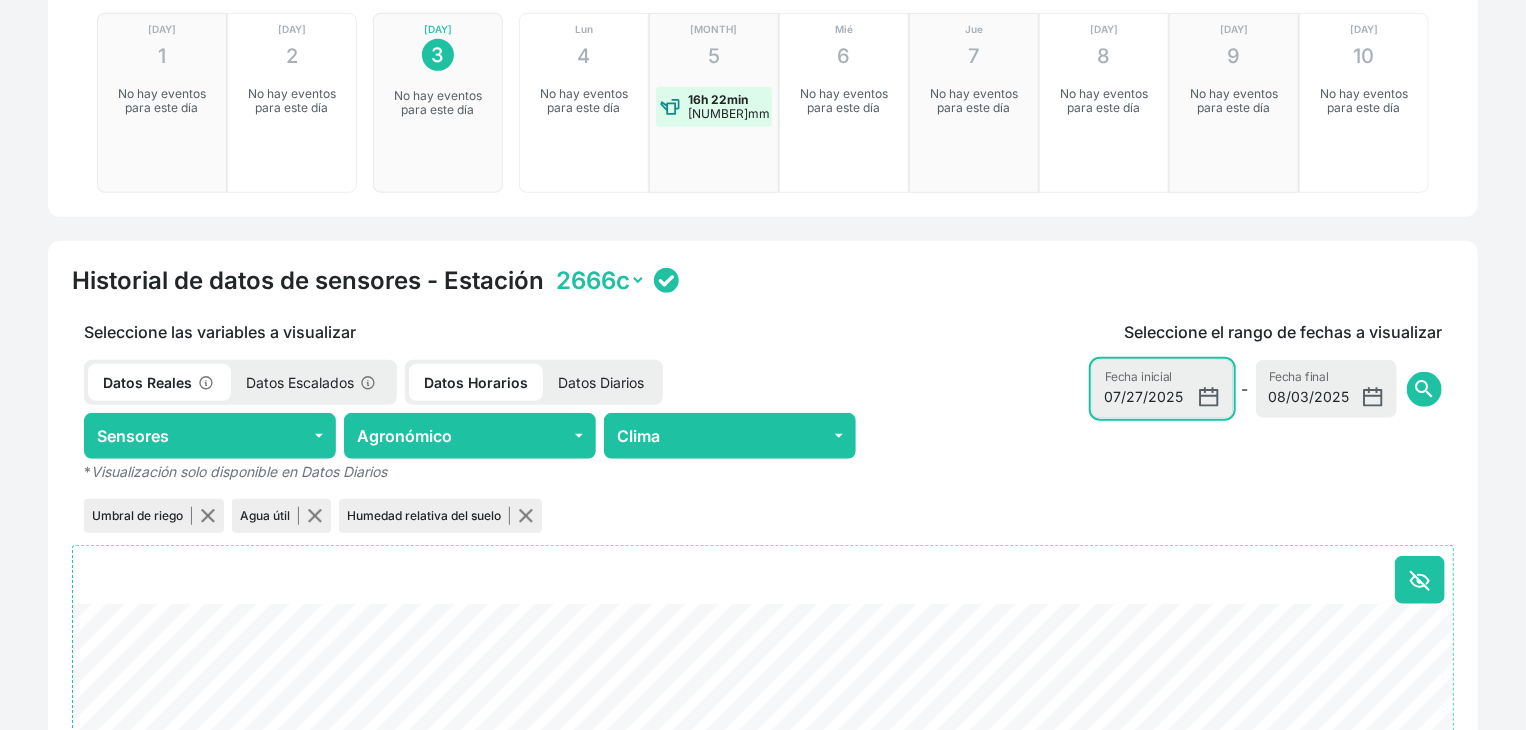 type on "[DATE]" 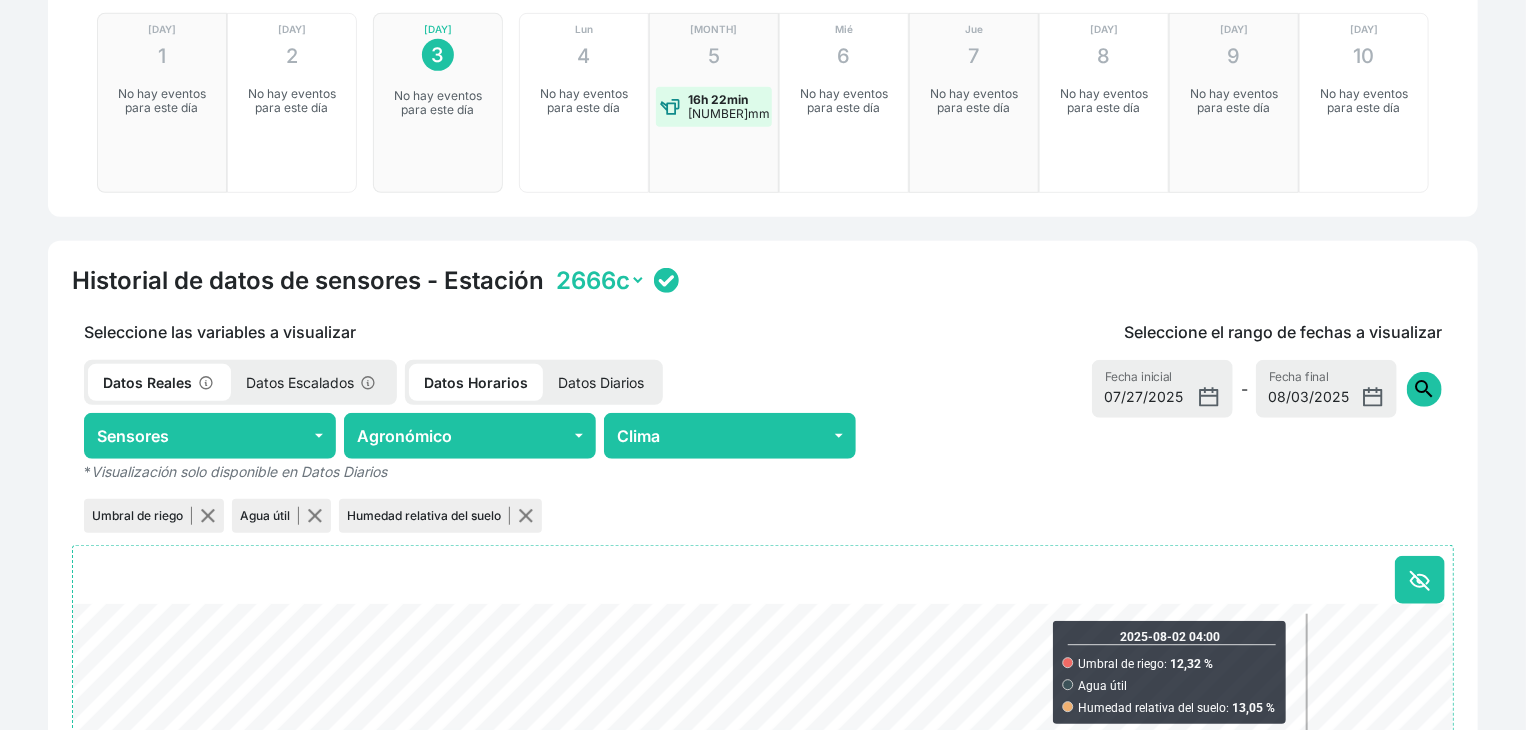click on "search" 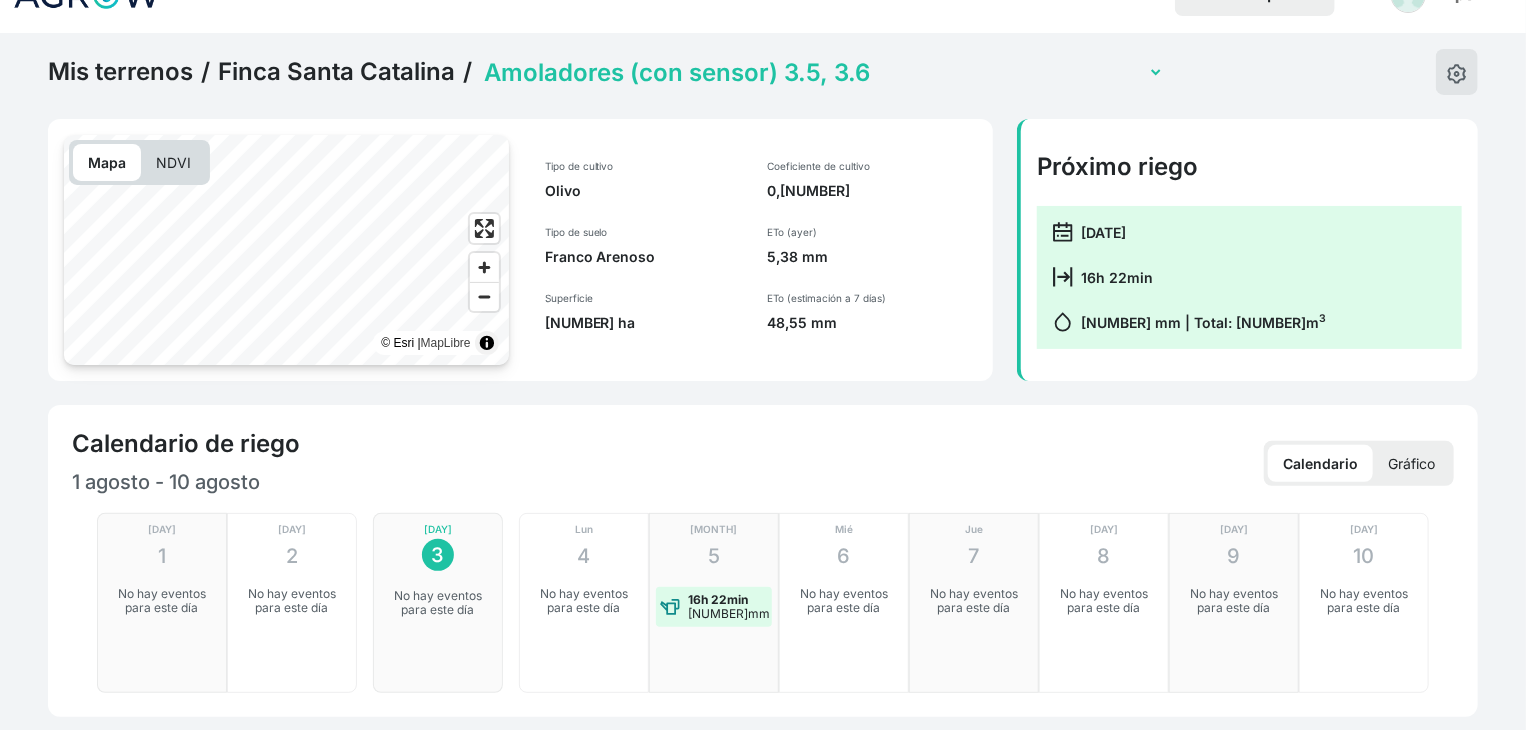 scroll, scrollTop: 0, scrollLeft: 0, axis: both 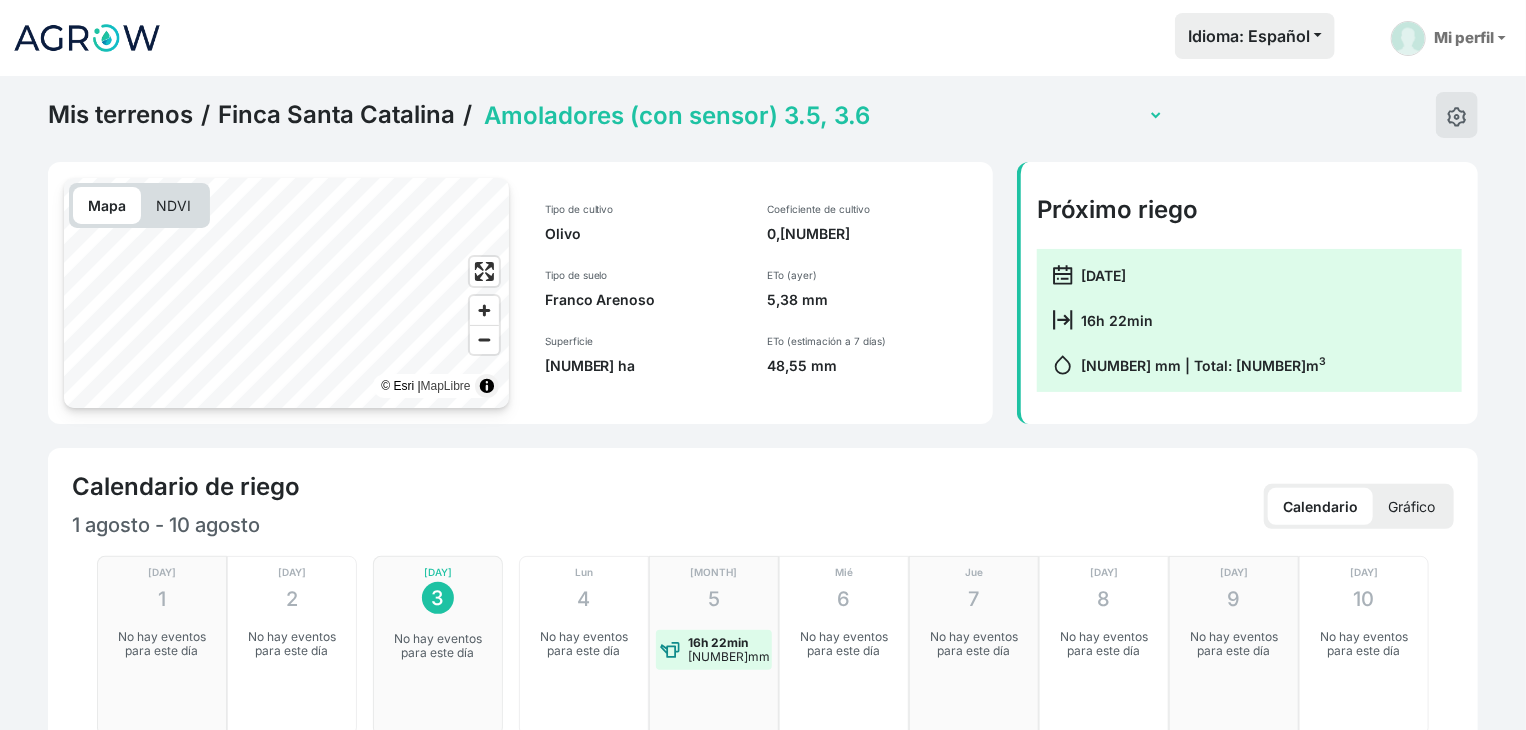 click on "Amoladores (con sensor) 3.5, 3.6 Secano 1 Secano 2 Sector 1 La Colada (con sensor) Sector 2 Chopera (con sensor) 2.3, 2.7, 2.8, 2.9, 2.10, 2.11 Sector 3 (3.1, 3.2, 3.3) Superintensivo (con sensor multinivel) 2.1 , 2.2" 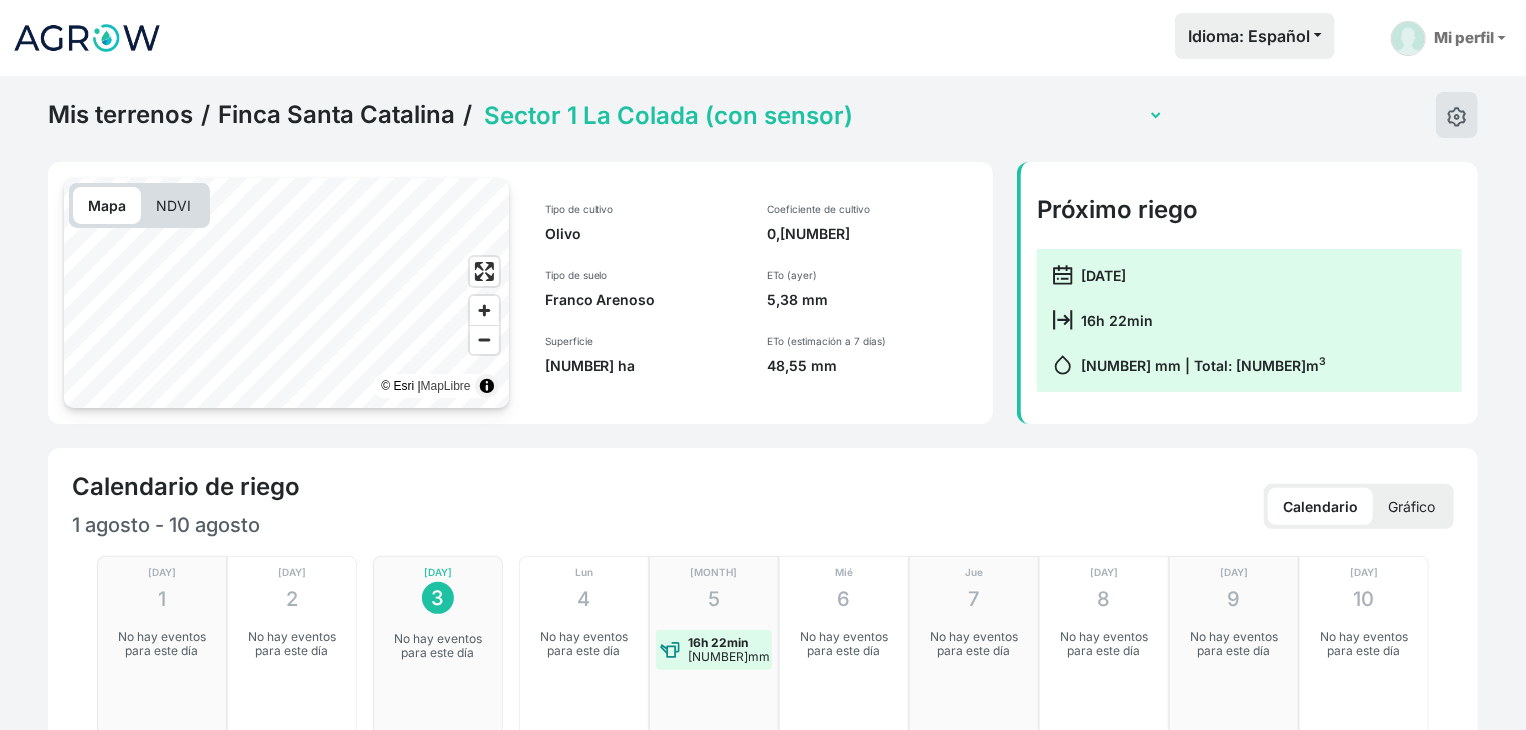 click on "Amoladores (con sensor) 3.5, 3.6 Secano 1 Secano 2 Sector 1 La Colada (con sensor) Sector 2 Chopera (con sensor) 2.3, 2.7, 2.8, 2.9, 2.10, 2.11 Sector 3 (3.1, 3.2, 3.3) Superintensivo (con sensor multinivel) 2.1 , 2.2" 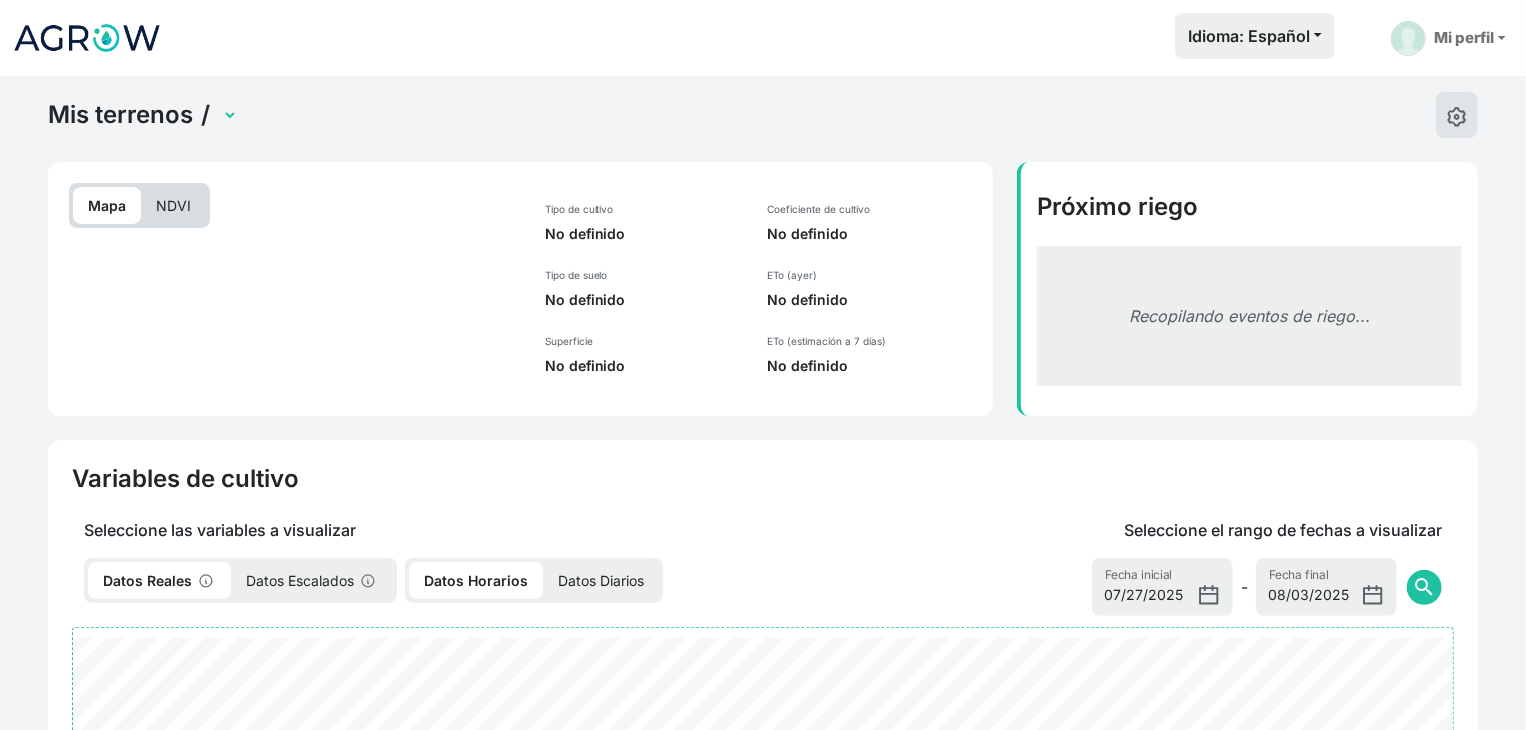 select on "2604" 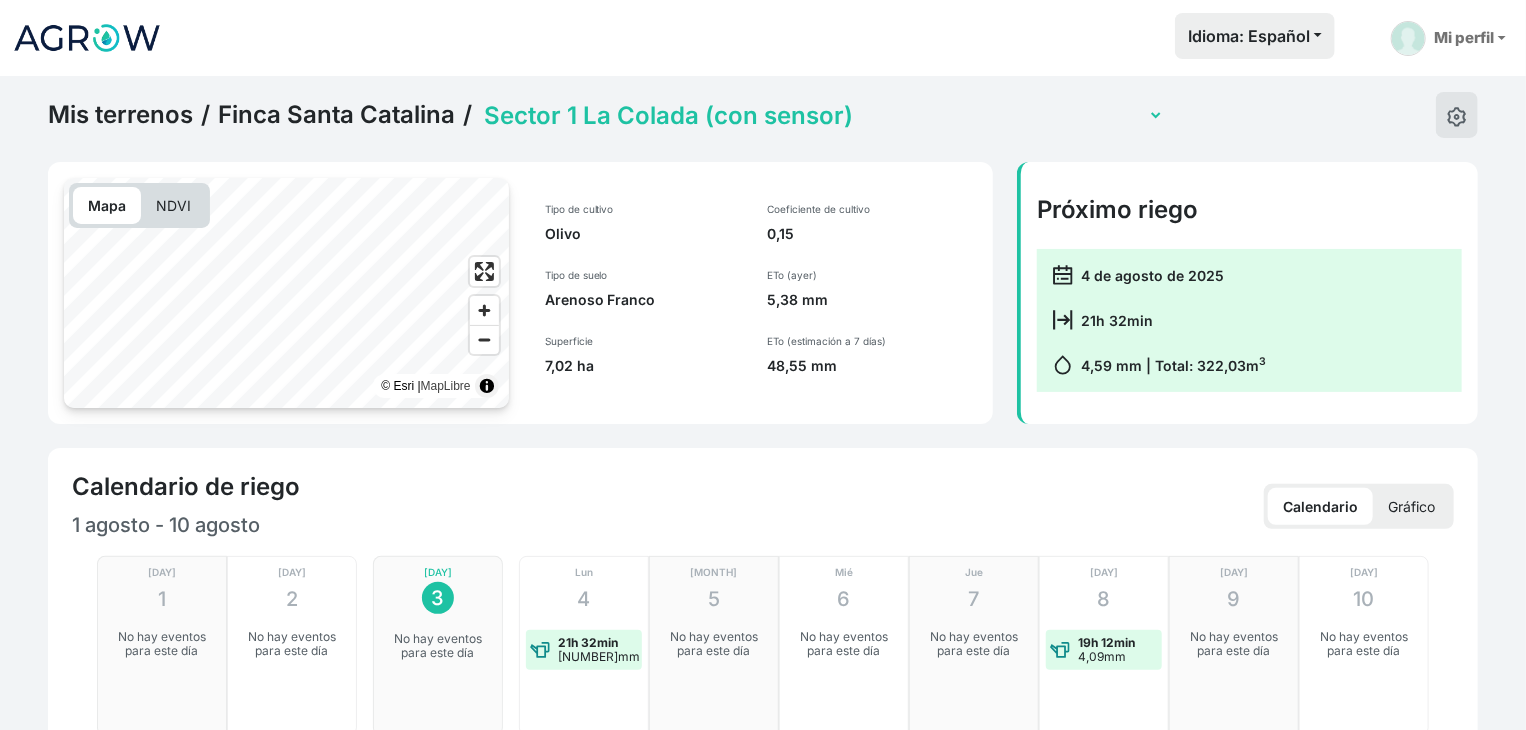 click on "NDVI" 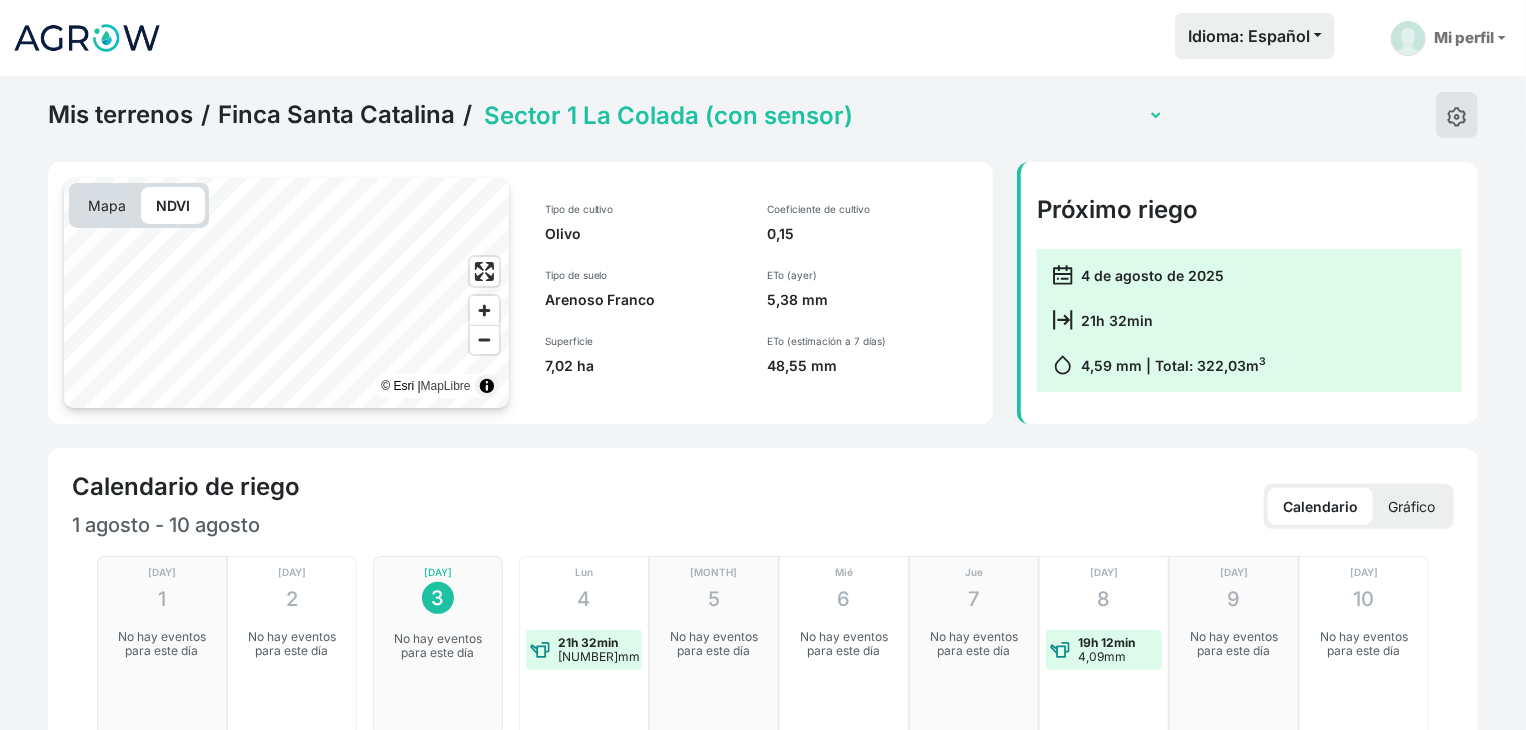 click on "Mapa" 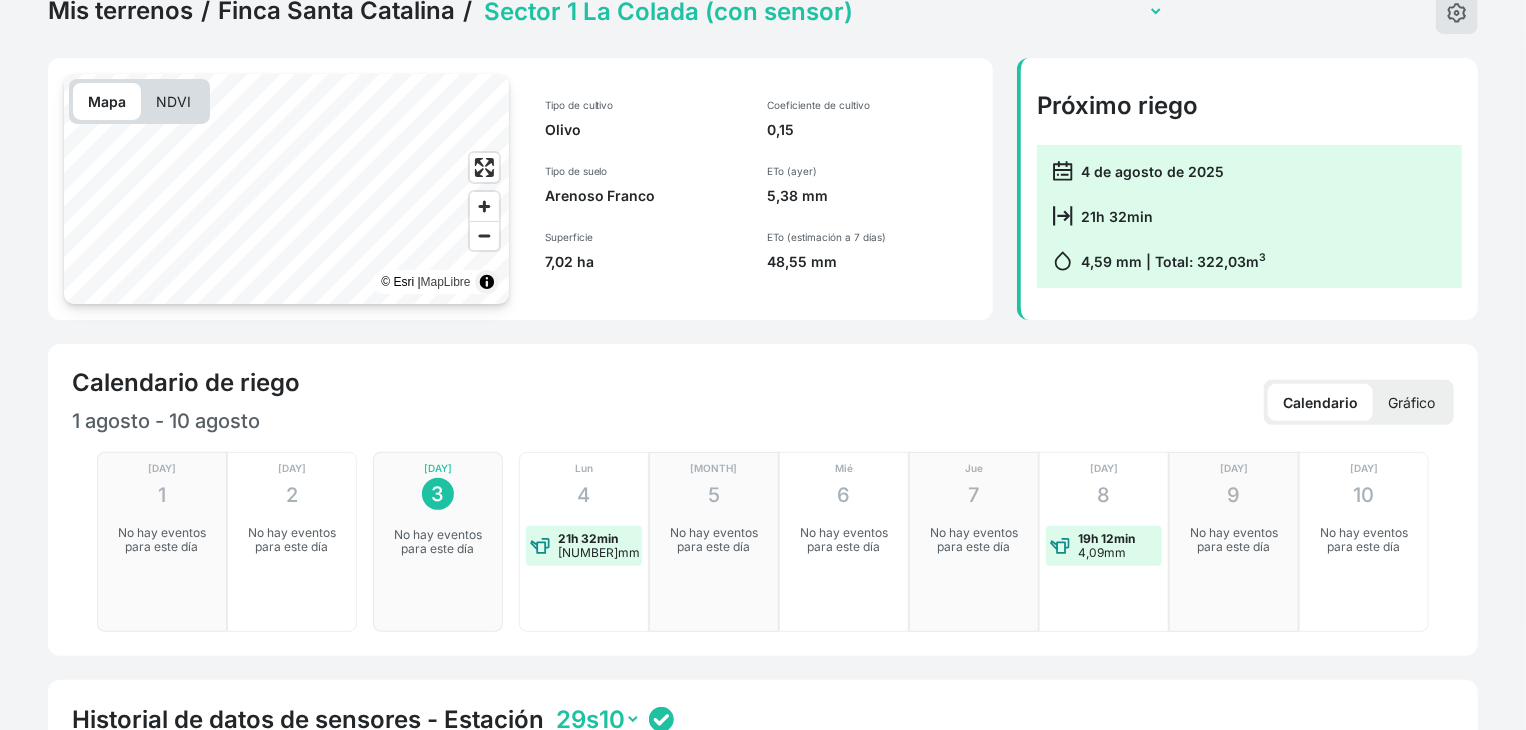 scroll, scrollTop: 0, scrollLeft: 0, axis: both 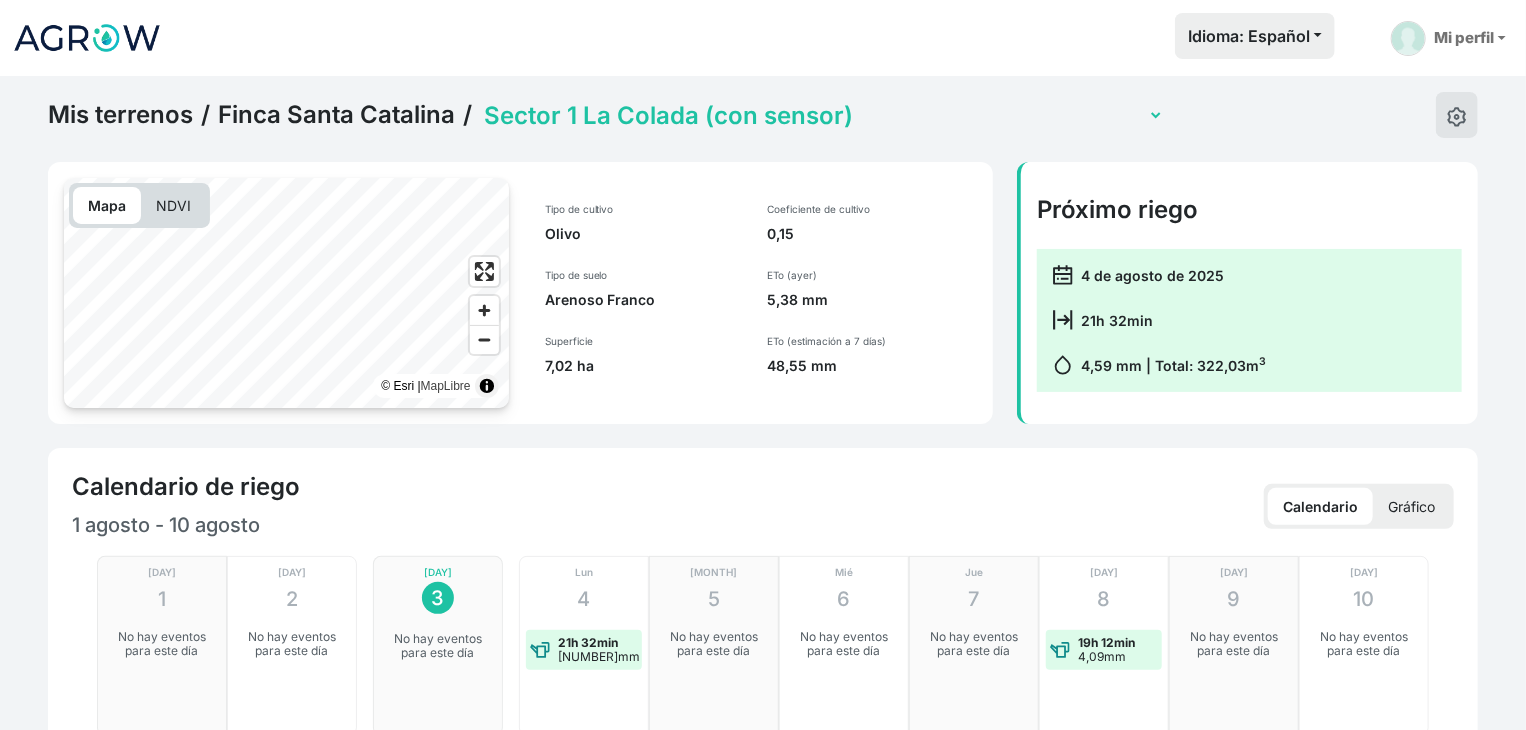 click on "Amoladores (con sensor) 3.5, 3.6 Secano 1 Secano 2 Sector 1 La Colada (con sensor) Sector 2 Chopera (con sensor) 2.3, 2.7, 2.8, 2.9, 2.10, 2.11 Sector 3 (3.1, 3.2, 3.3) Superintensivo (con sensor multinivel) 2.1 , 2.2" 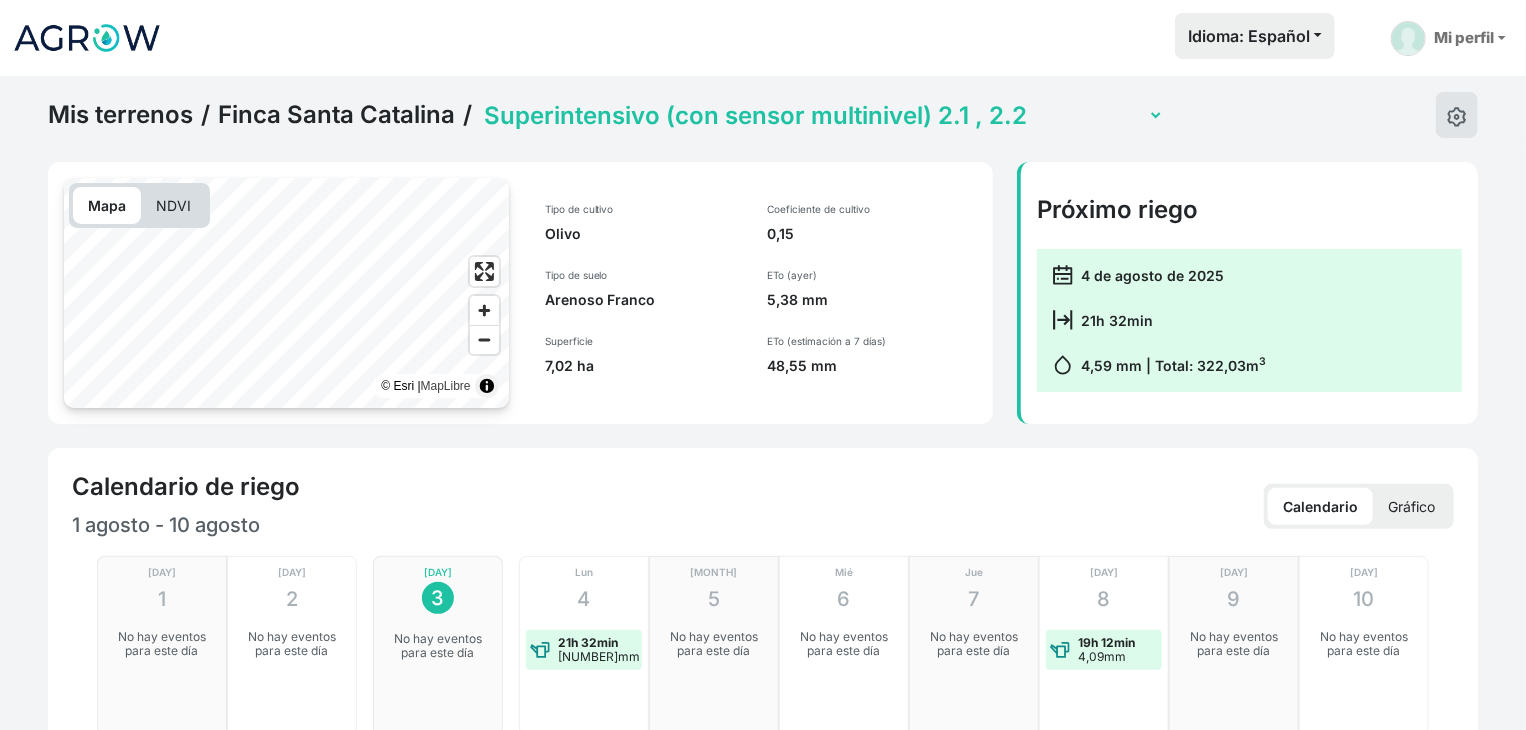 click on "Amoladores (con sensor) 3.5, 3.6 Secano 1 Secano 2 Sector 1 La Colada (con sensor) Sector 2 Chopera (con sensor) 2.3, 2.7, 2.8, 2.9, 2.10, 2.11 Sector 3 (3.1, 3.2, 3.3) Superintensivo (con sensor multinivel) 2.1 , 2.2" 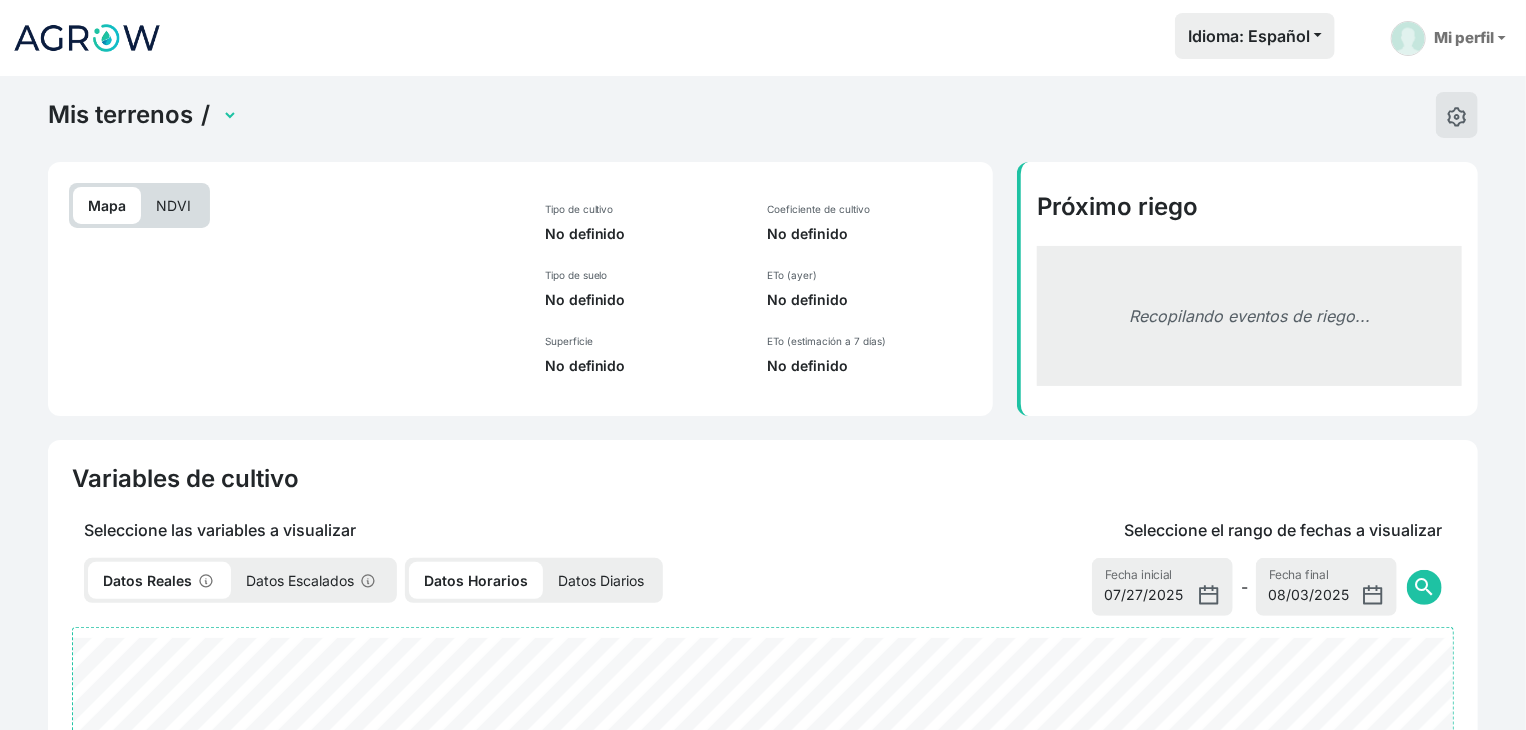 select on "2607" 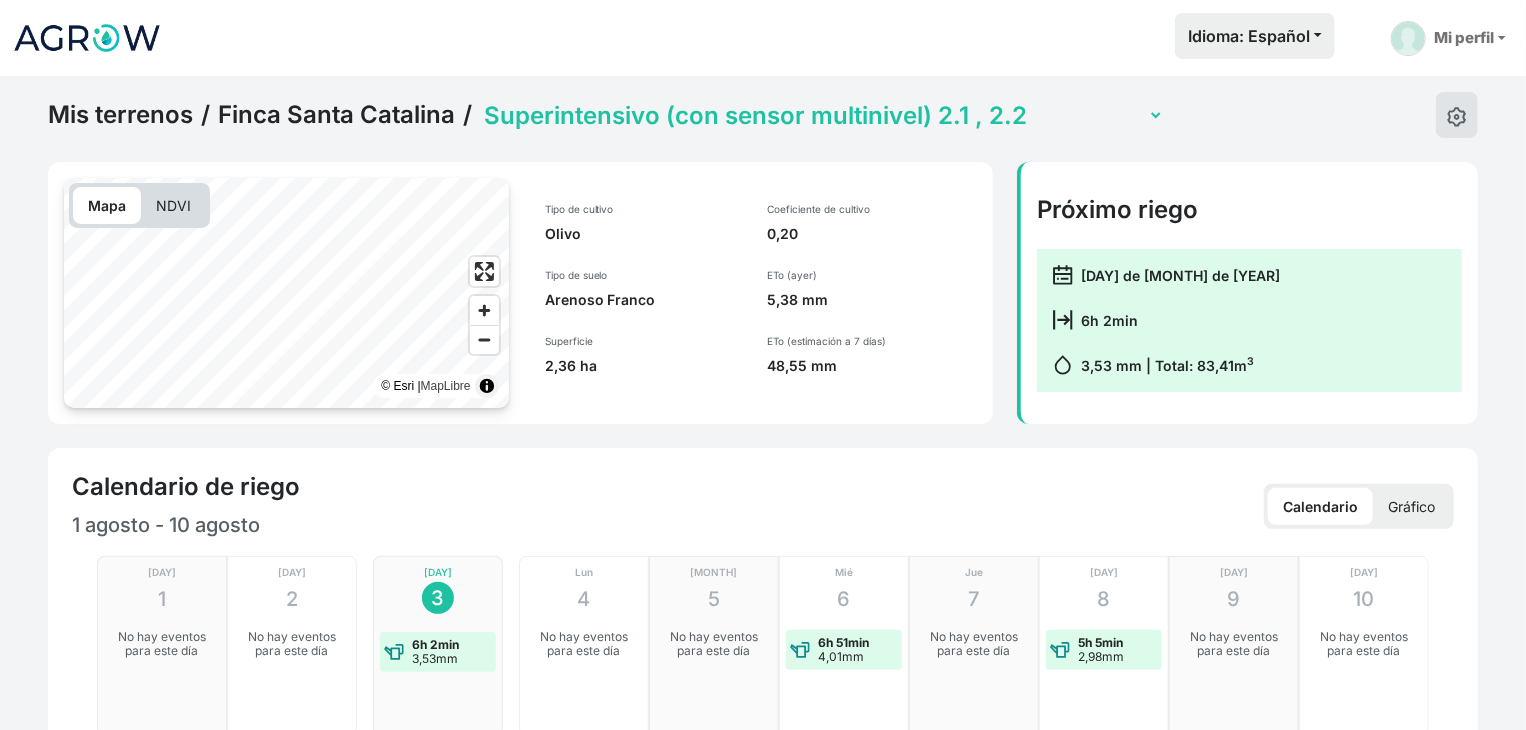 click on "NDVI" 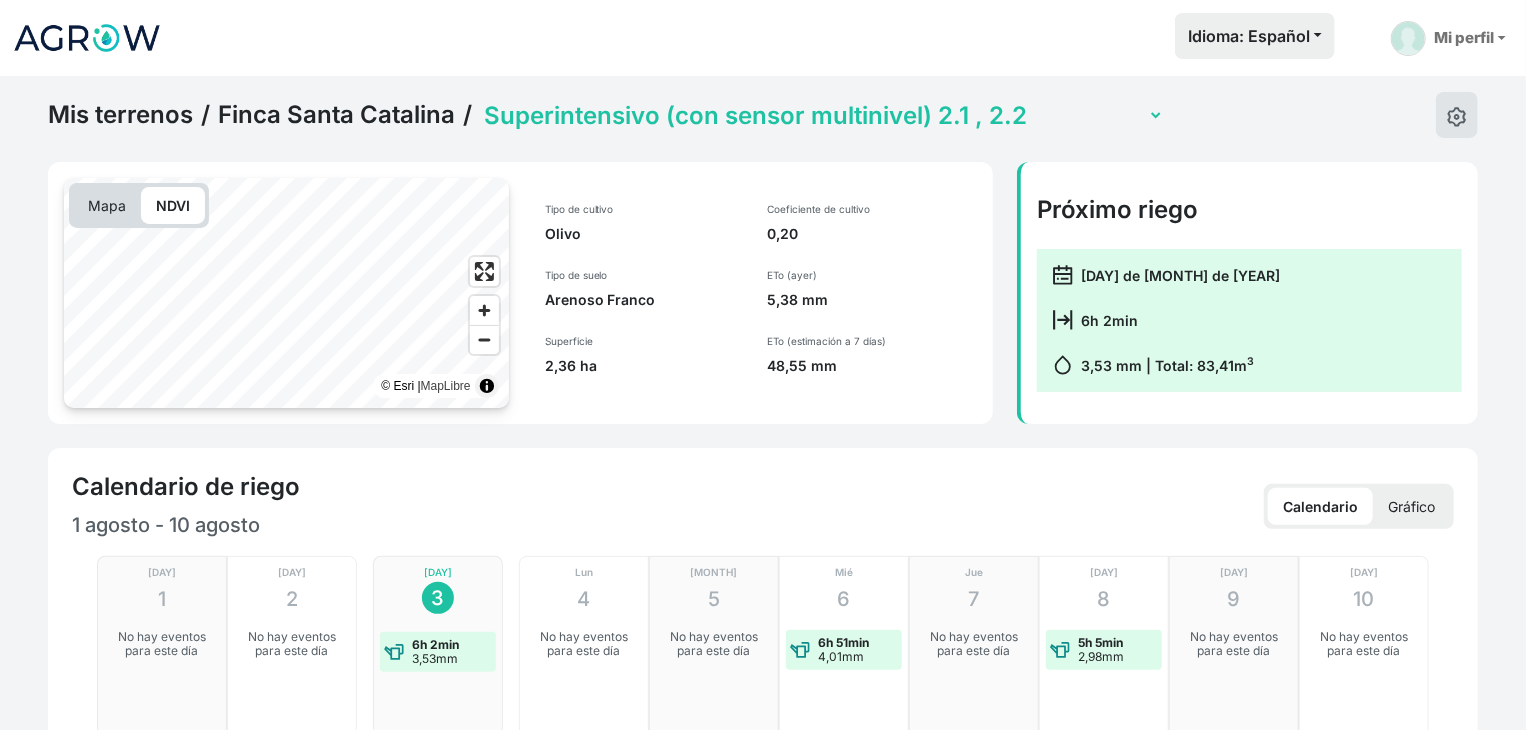 click 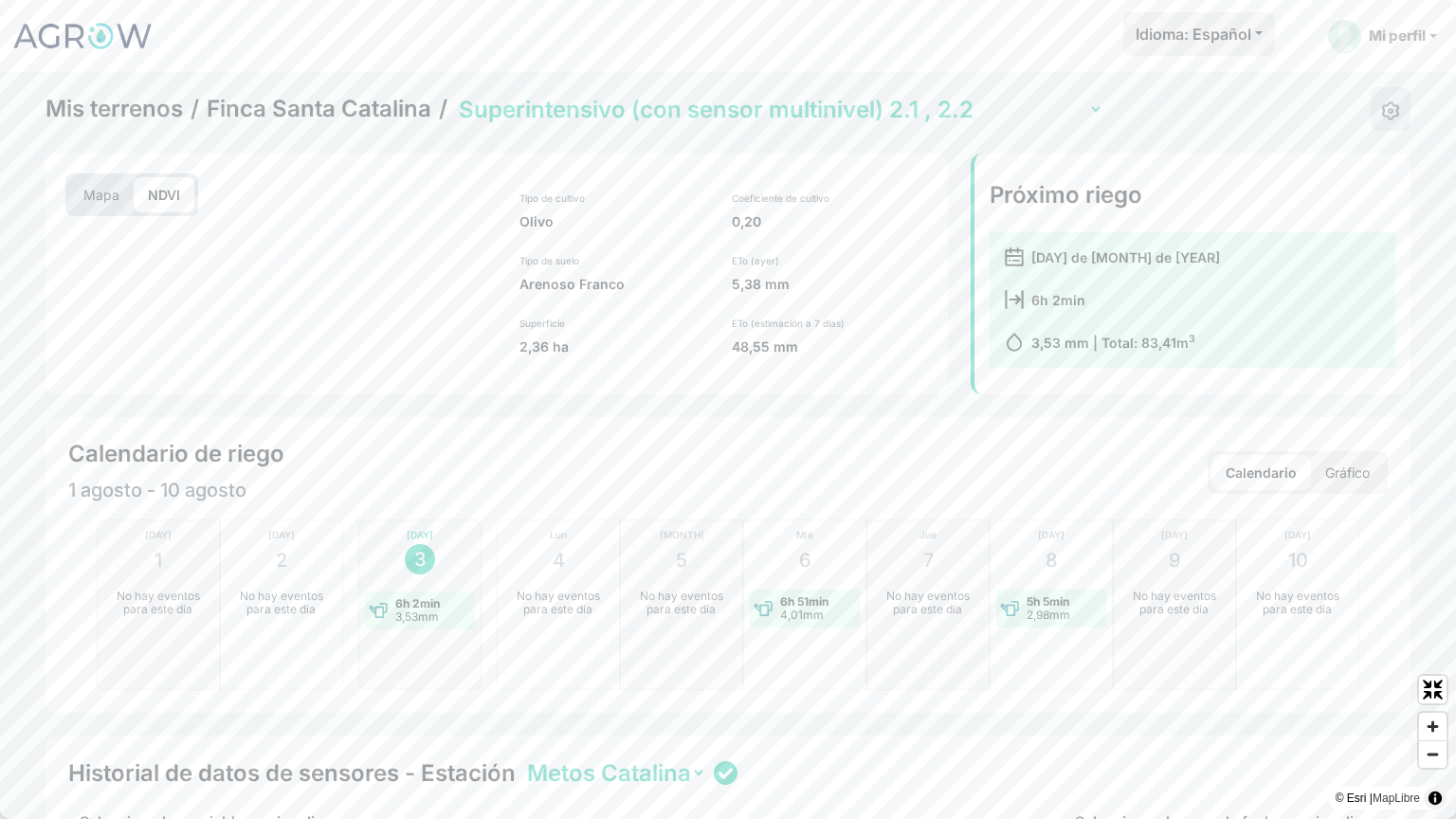 click 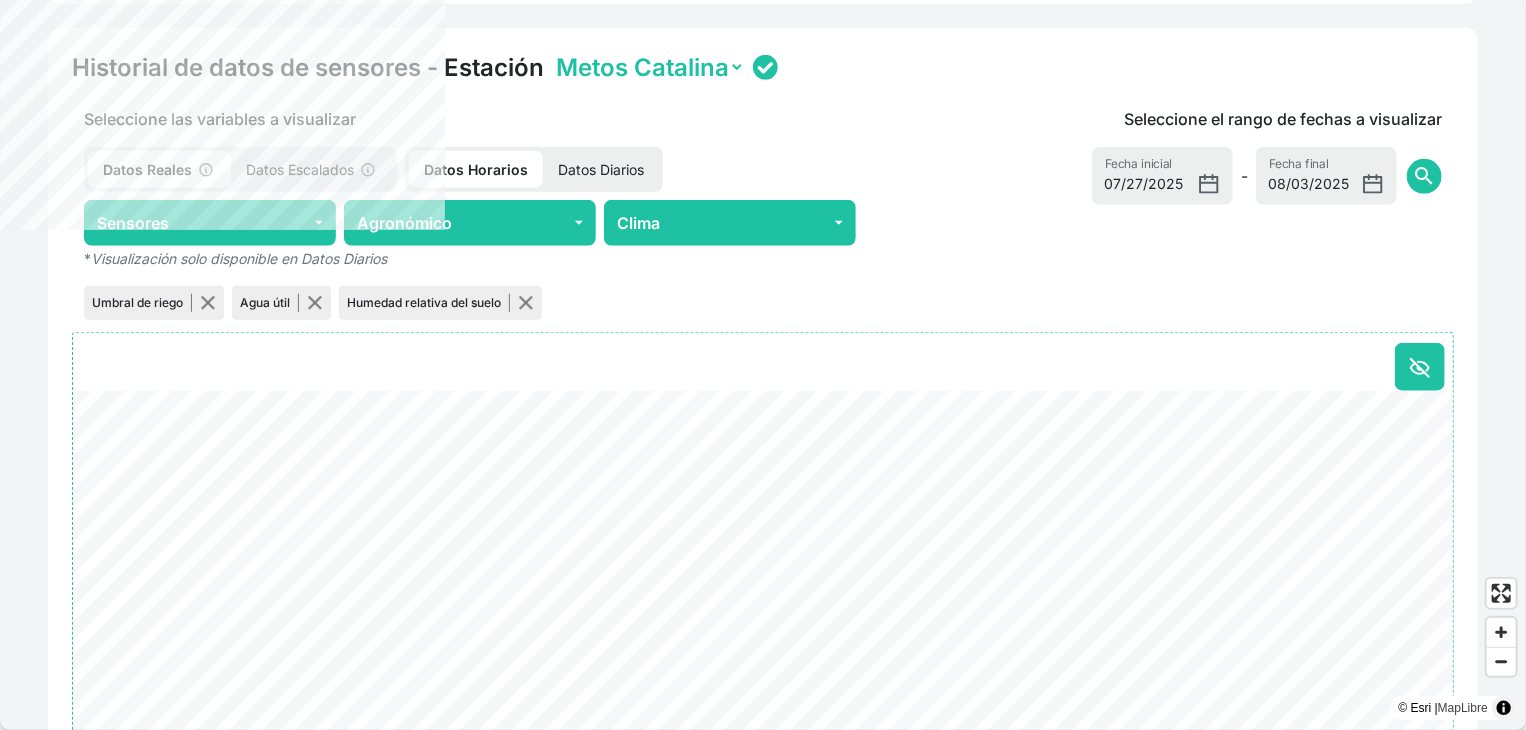 scroll, scrollTop: 800, scrollLeft: 0, axis: vertical 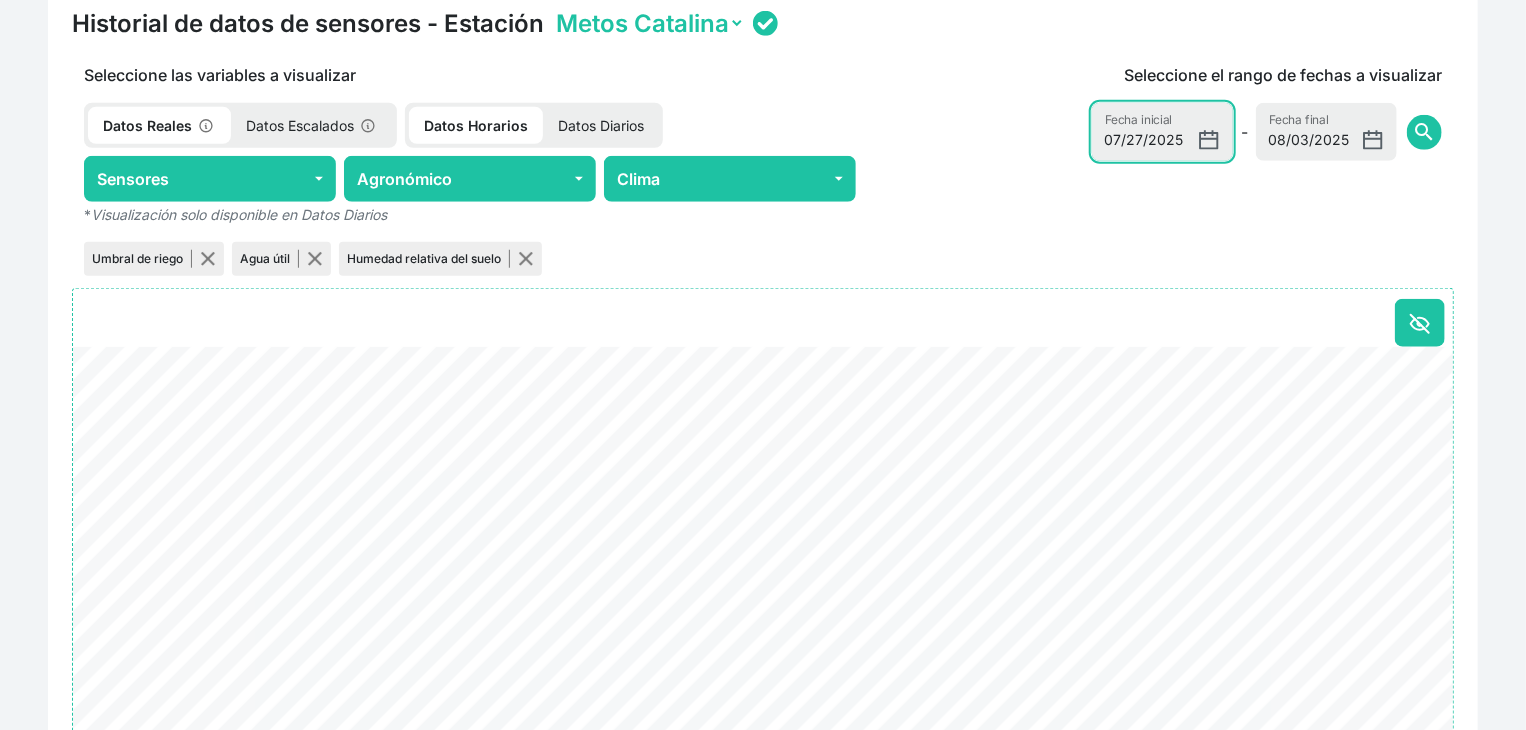 click on "2025-07-27" at bounding box center (1162, 132) 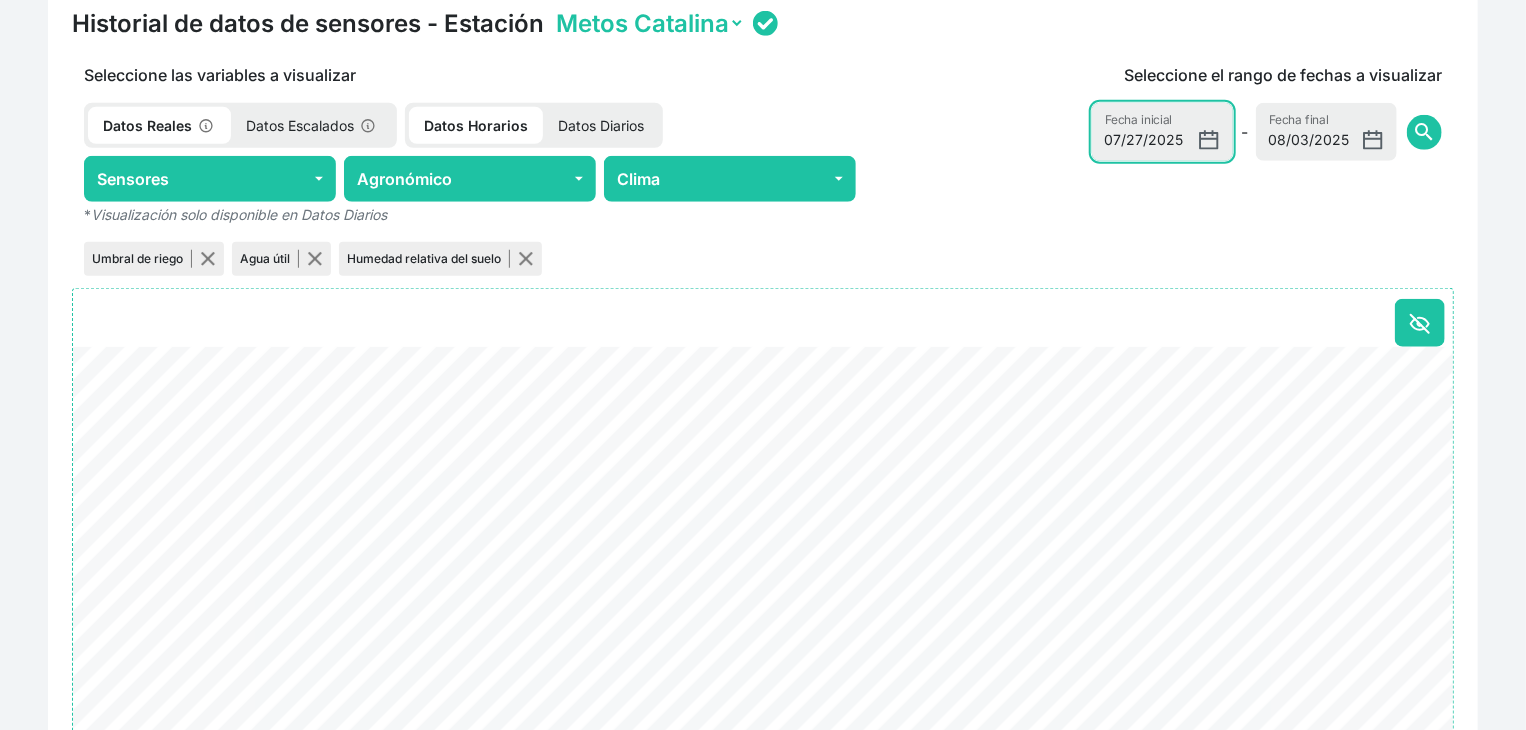 type on "[DATE]" 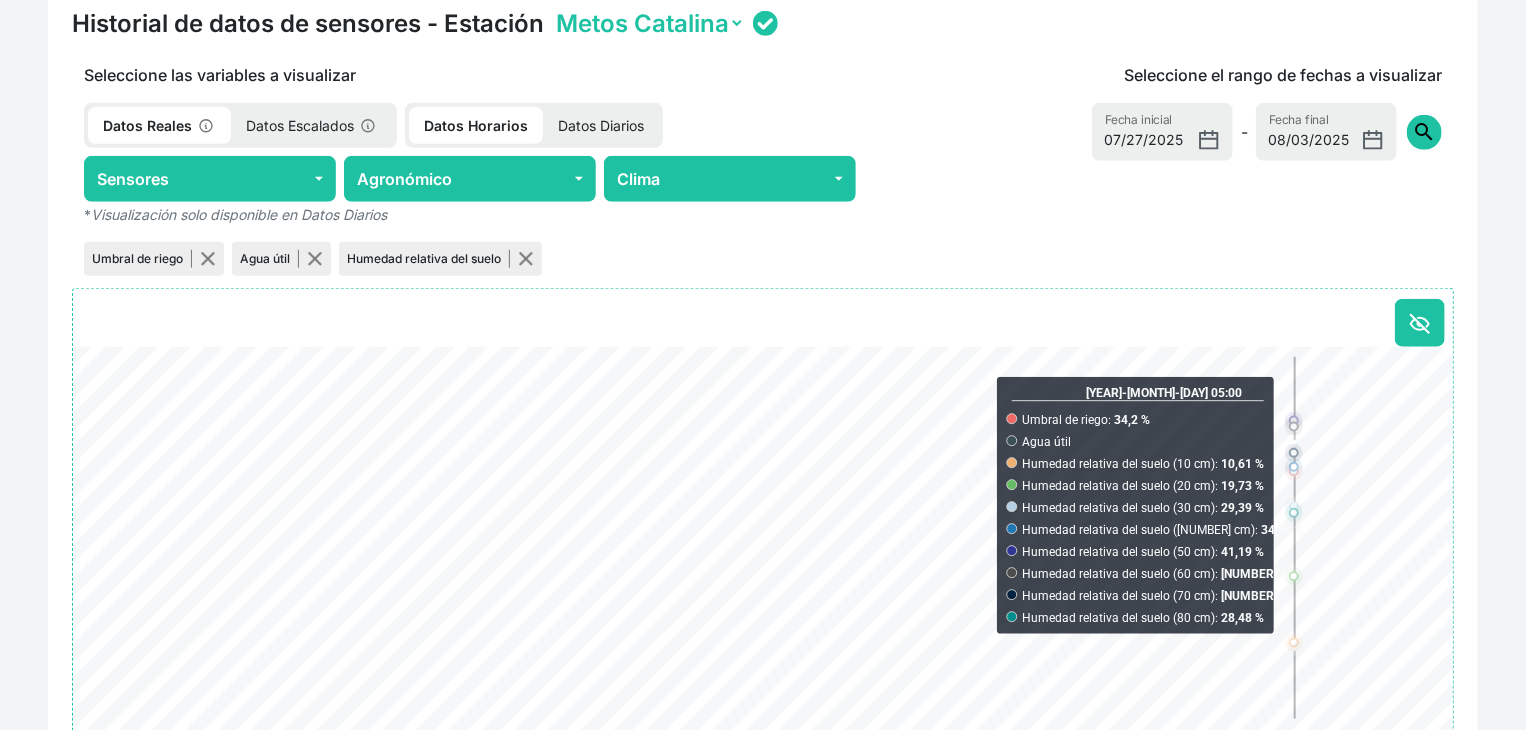 click on "search" 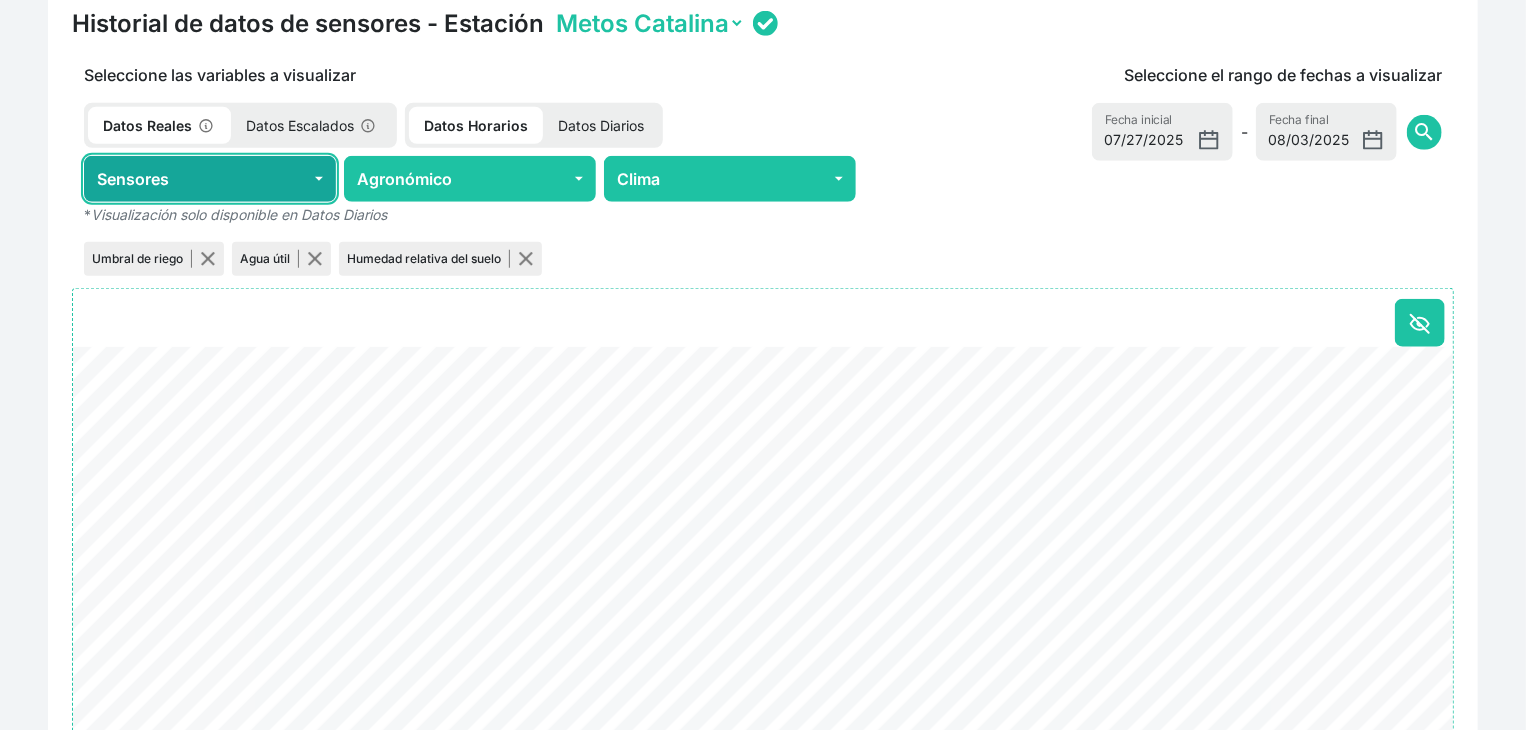 click on "Sensores" 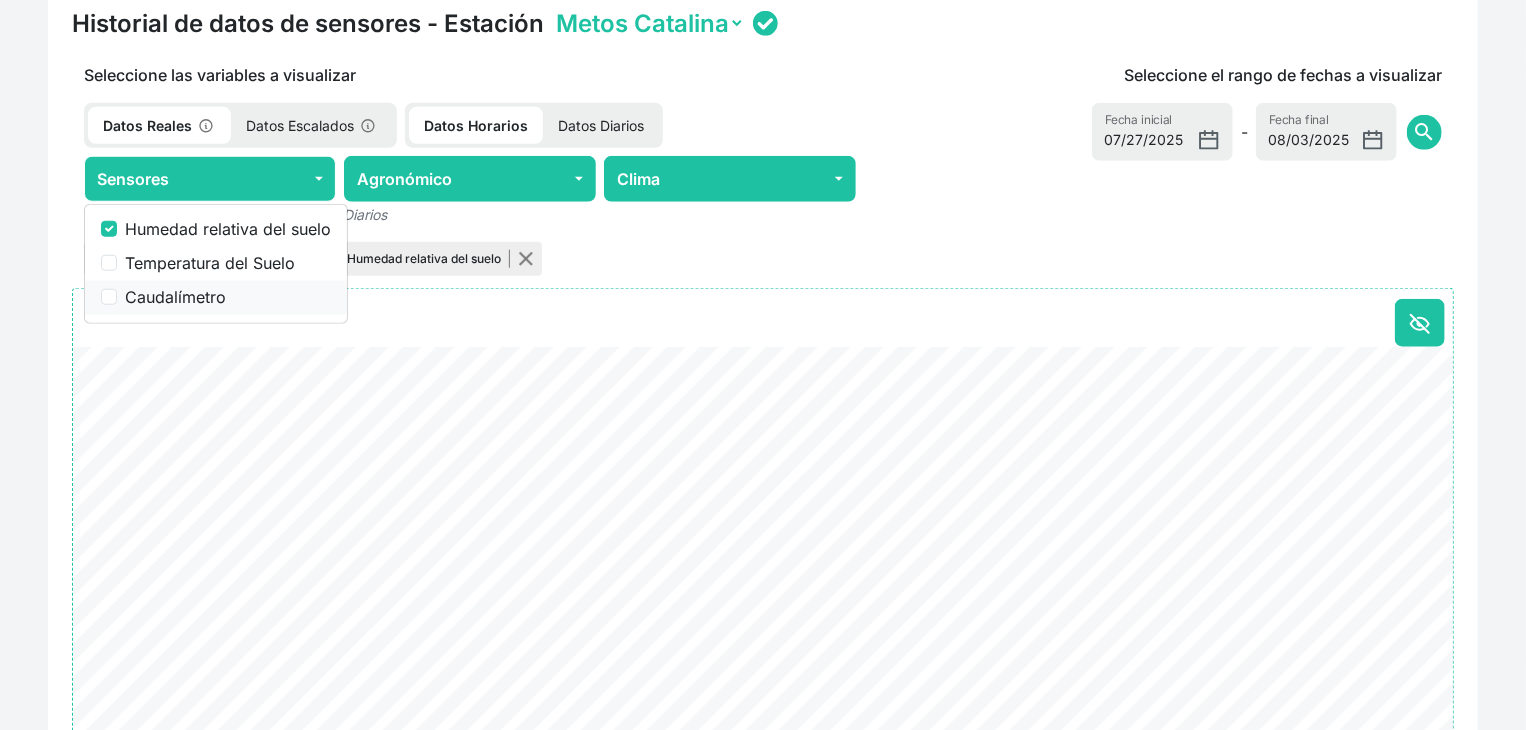click on "Caudalímetro" 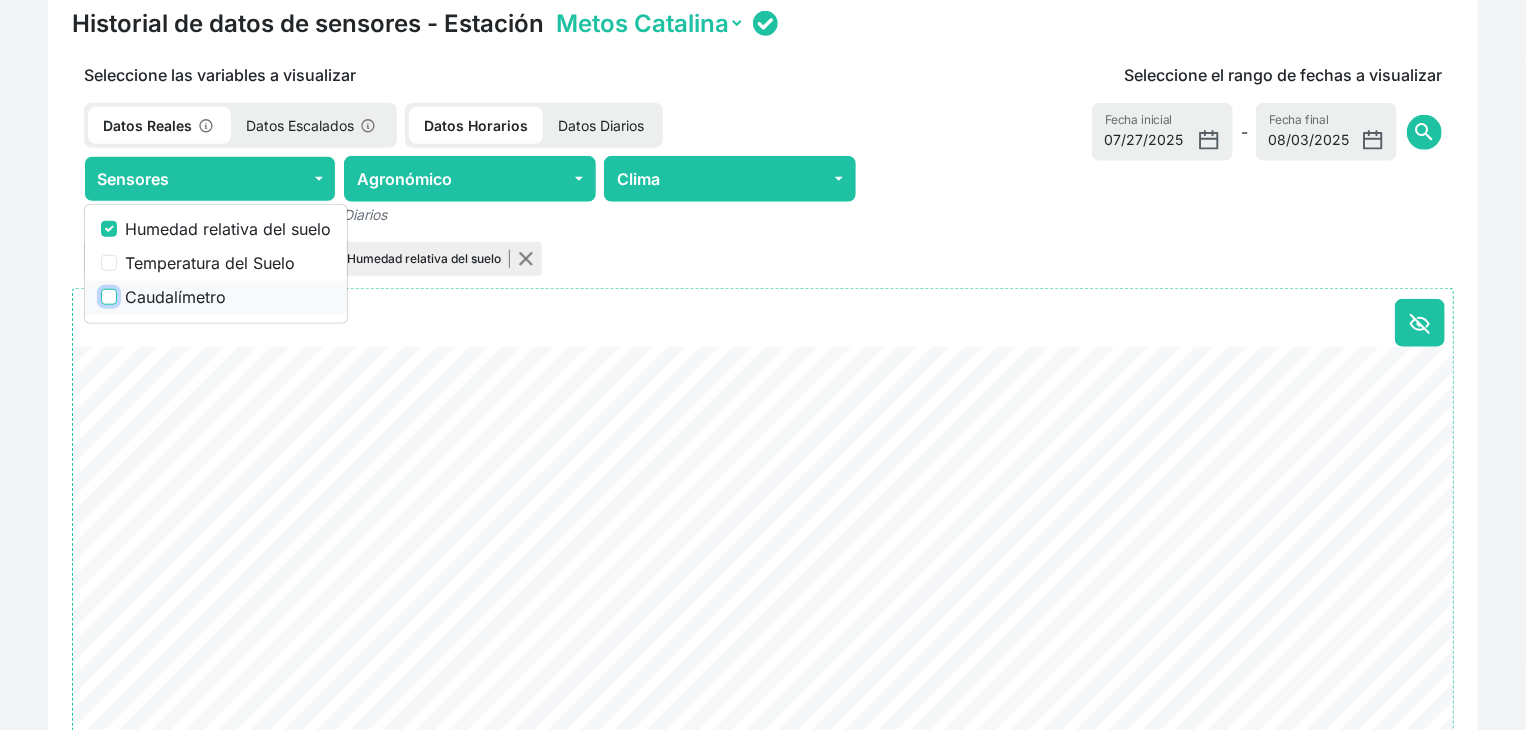 click on "Caudalímetro" at bounding box center (109, 297) 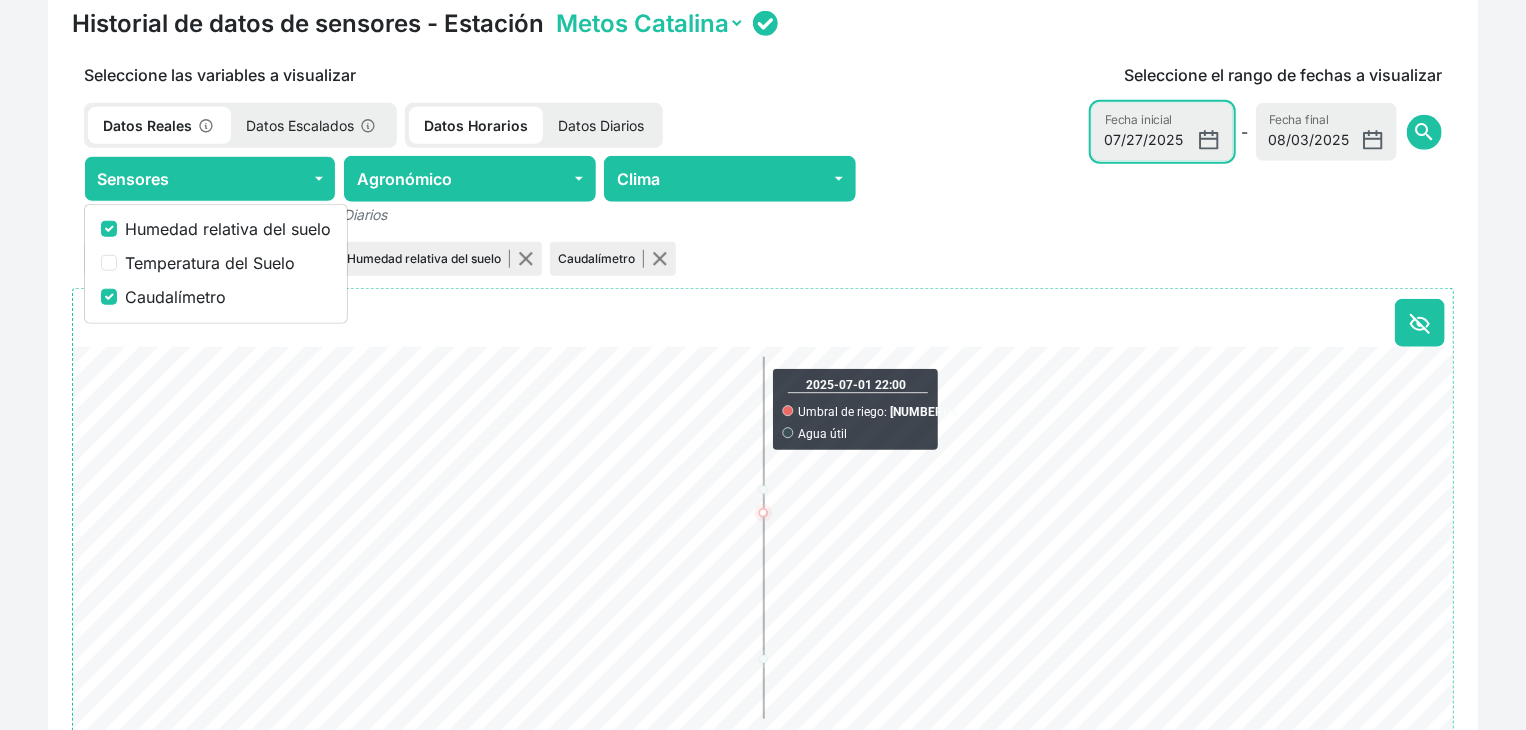 click on "[DATE]" at bounding box center (1162, 132) 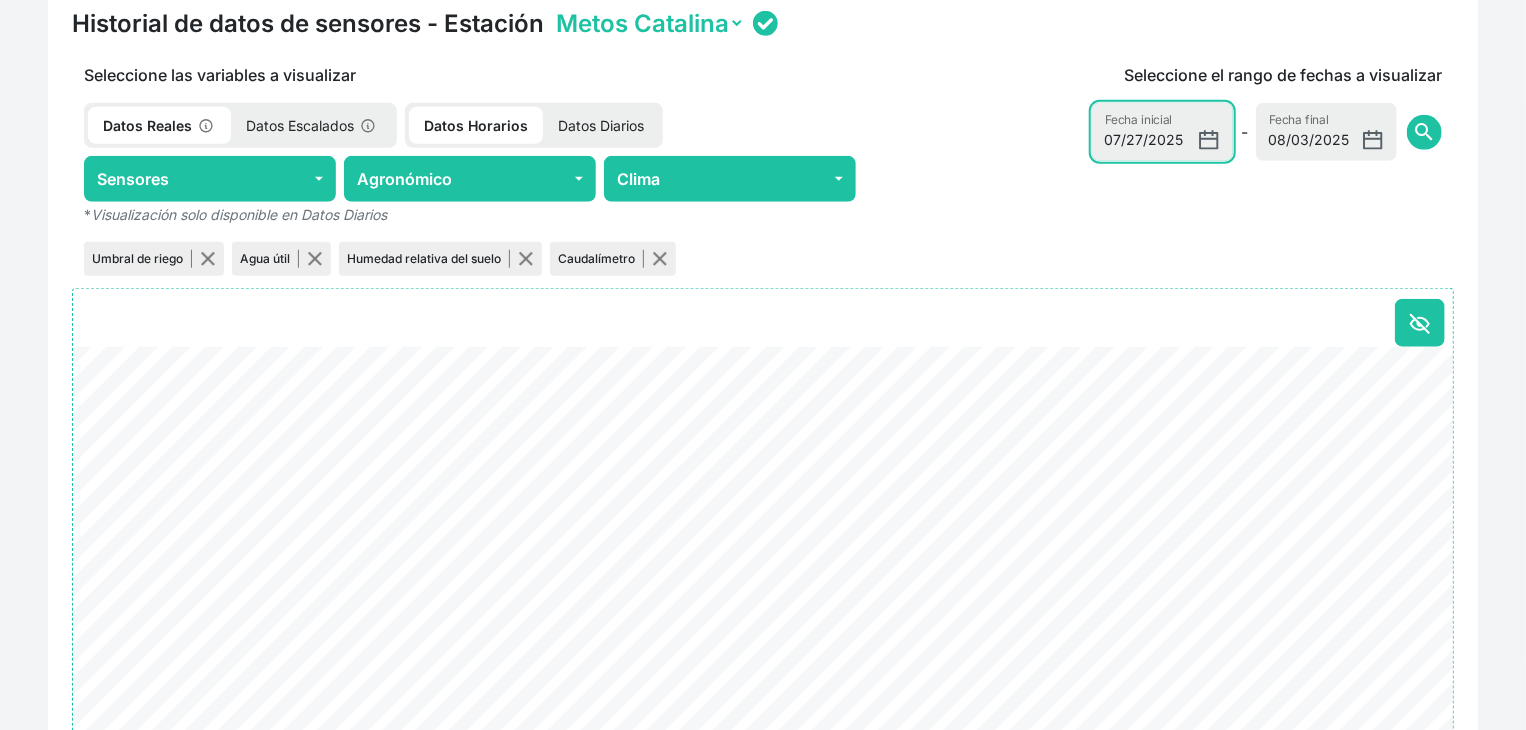 click on "[DATE]" at bounding box center (1162, 132) 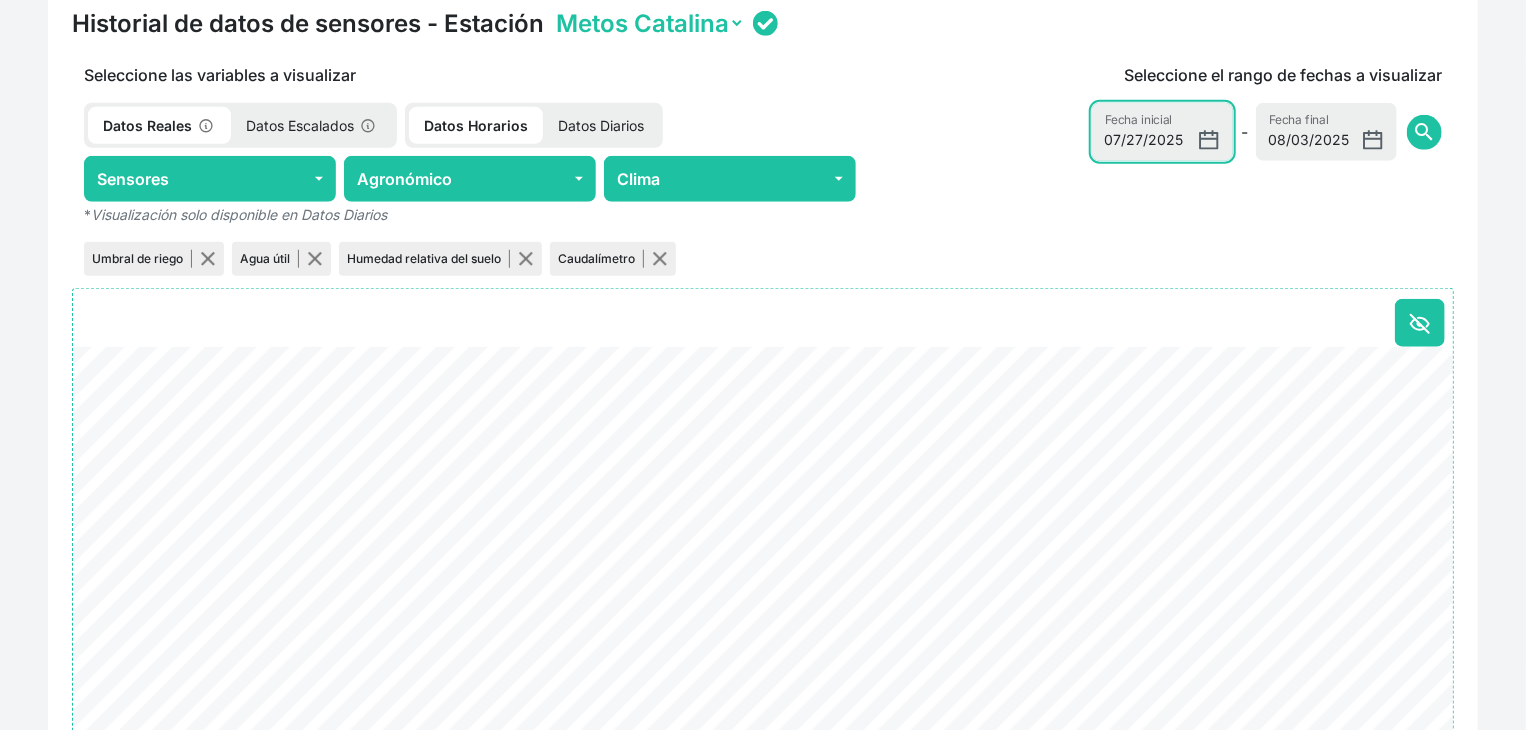 type on "[DATE]" 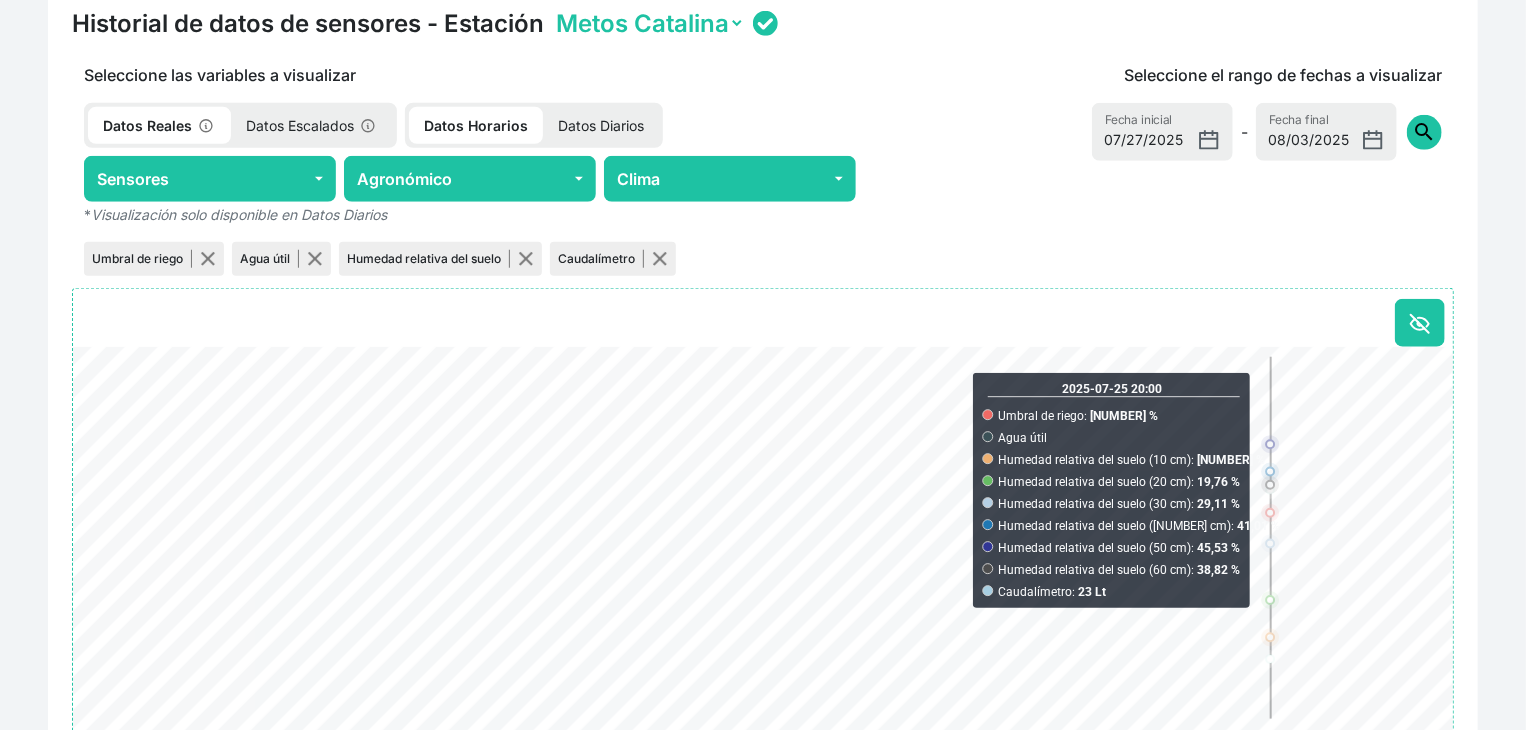 click on "search" 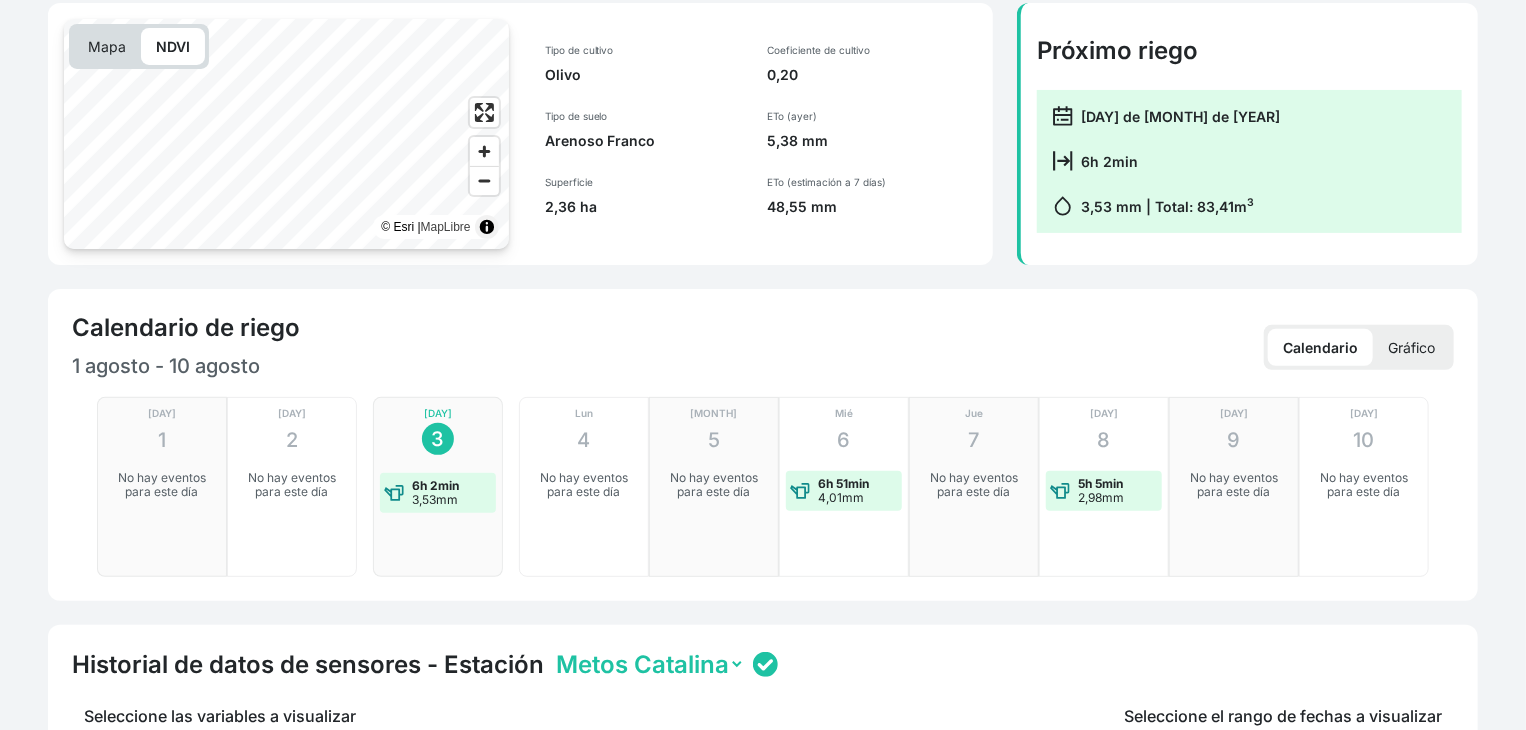 scroll, scrollTop: 0, scrollLeft: 0, axis: both 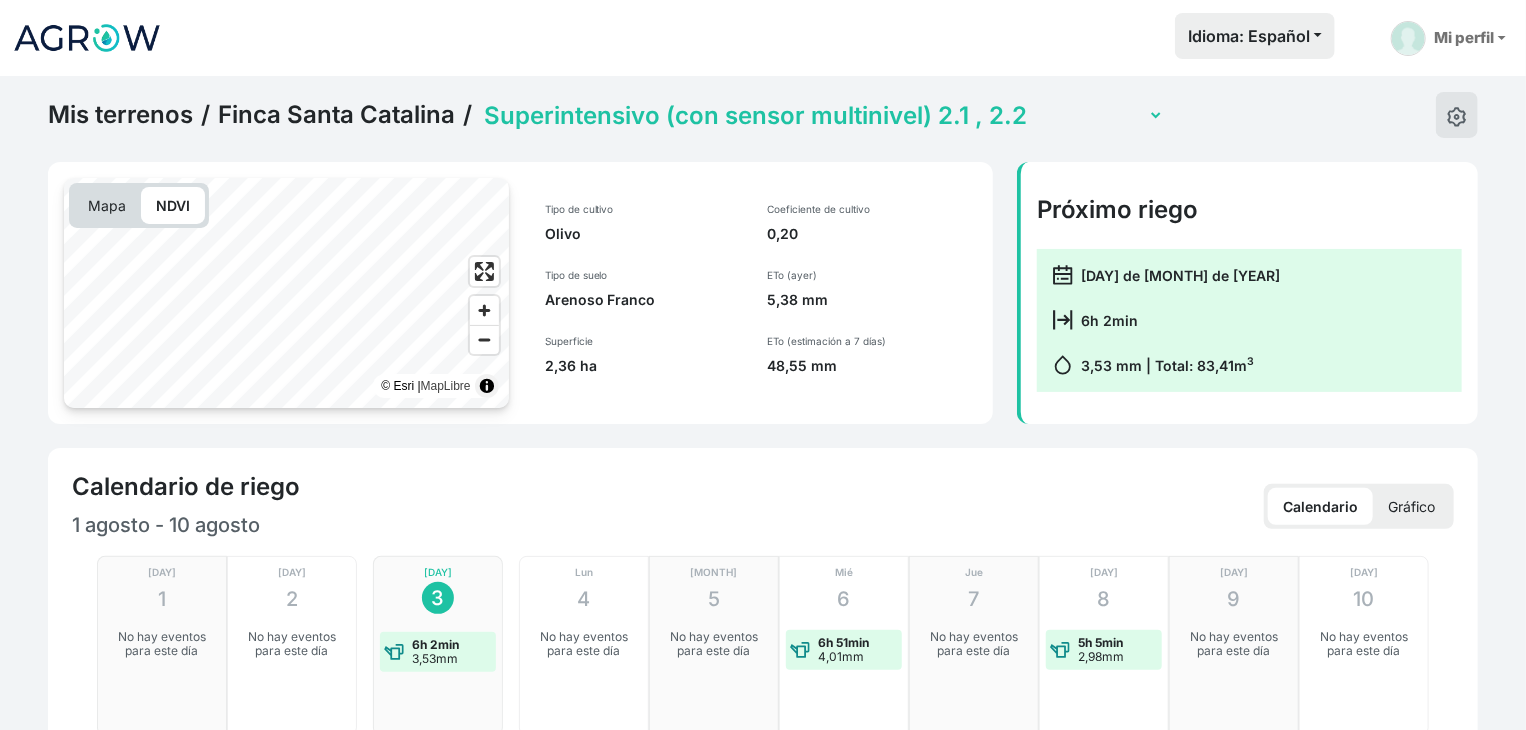 click on "Finca Santa Catalina" 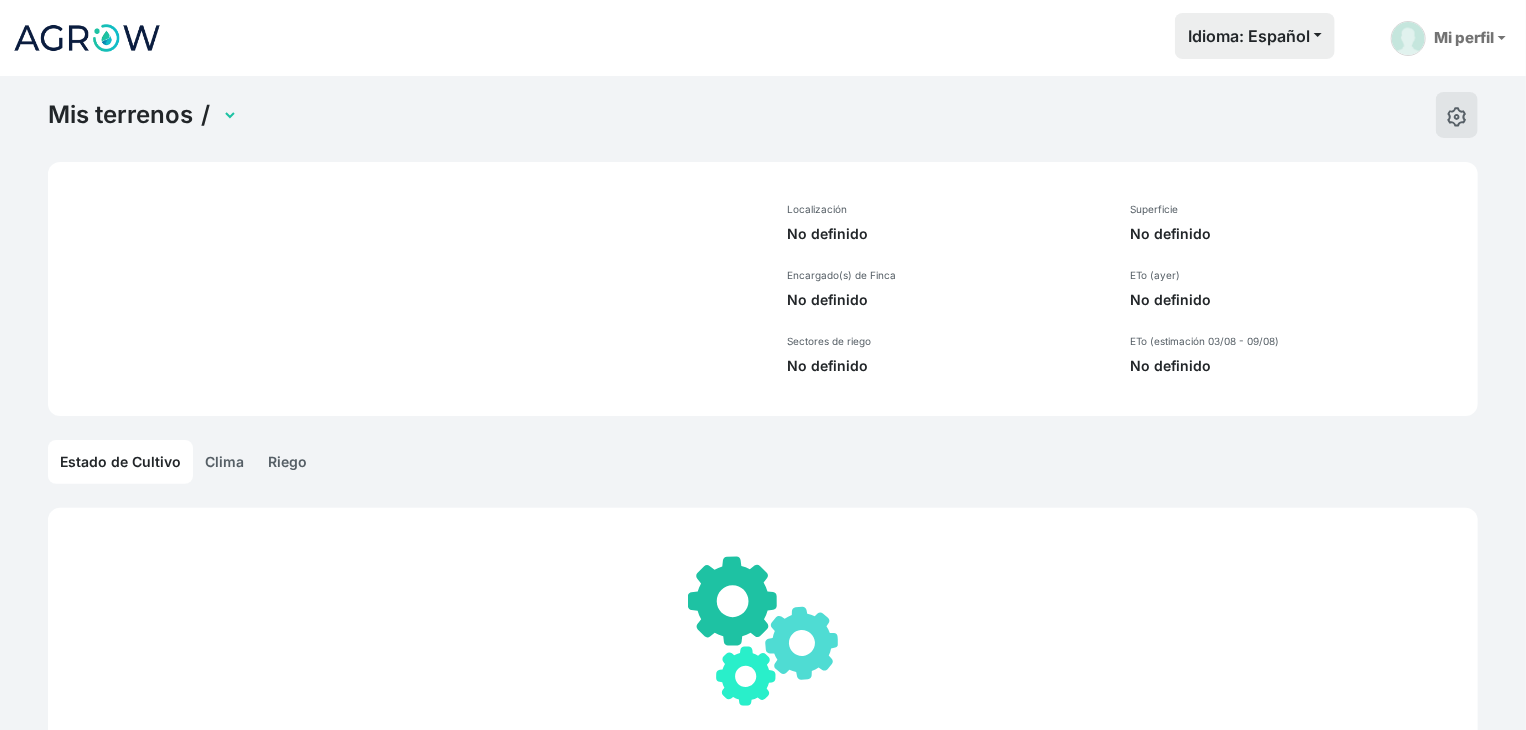 select on "1285" 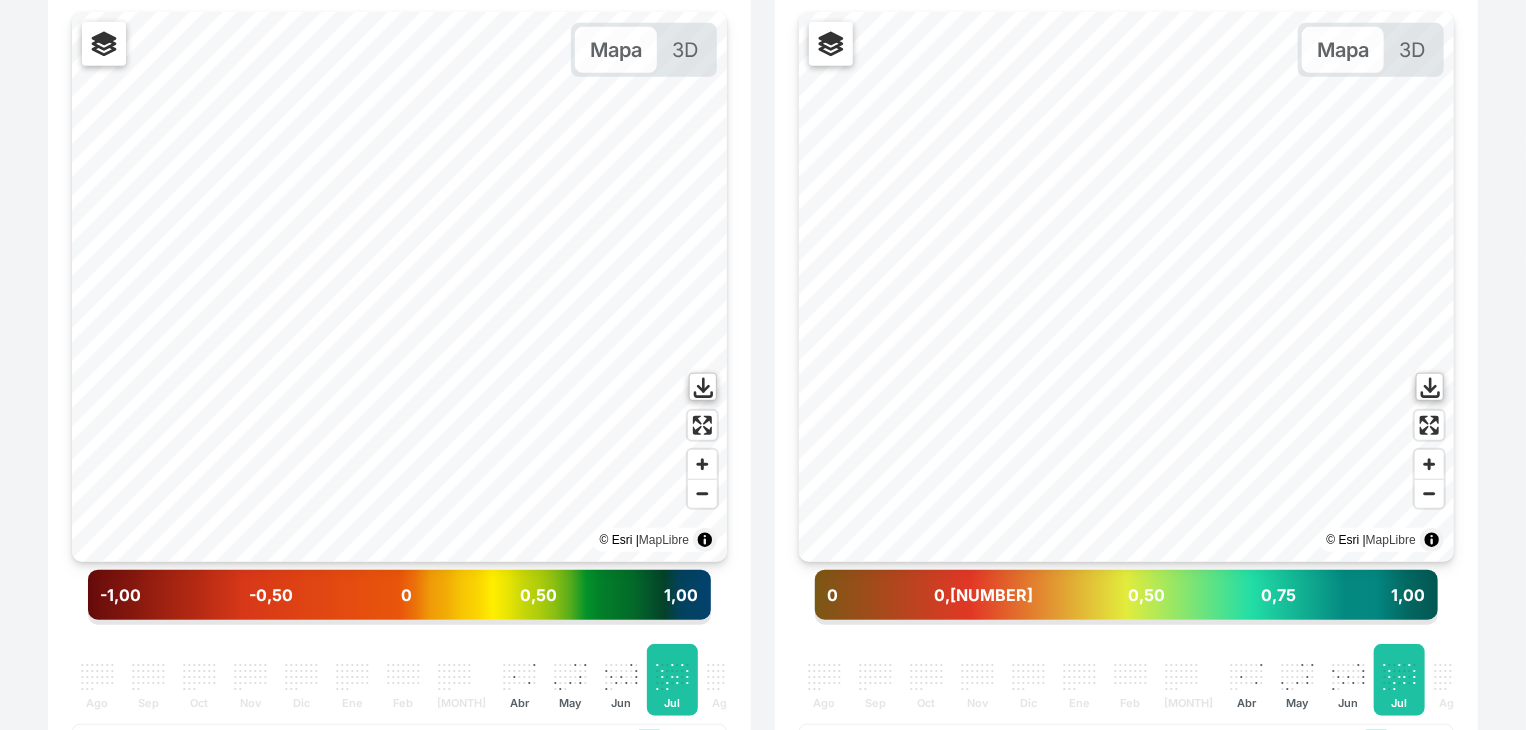 scroll, scrollTop: 600, scrollLeft: 0, axis: vertical 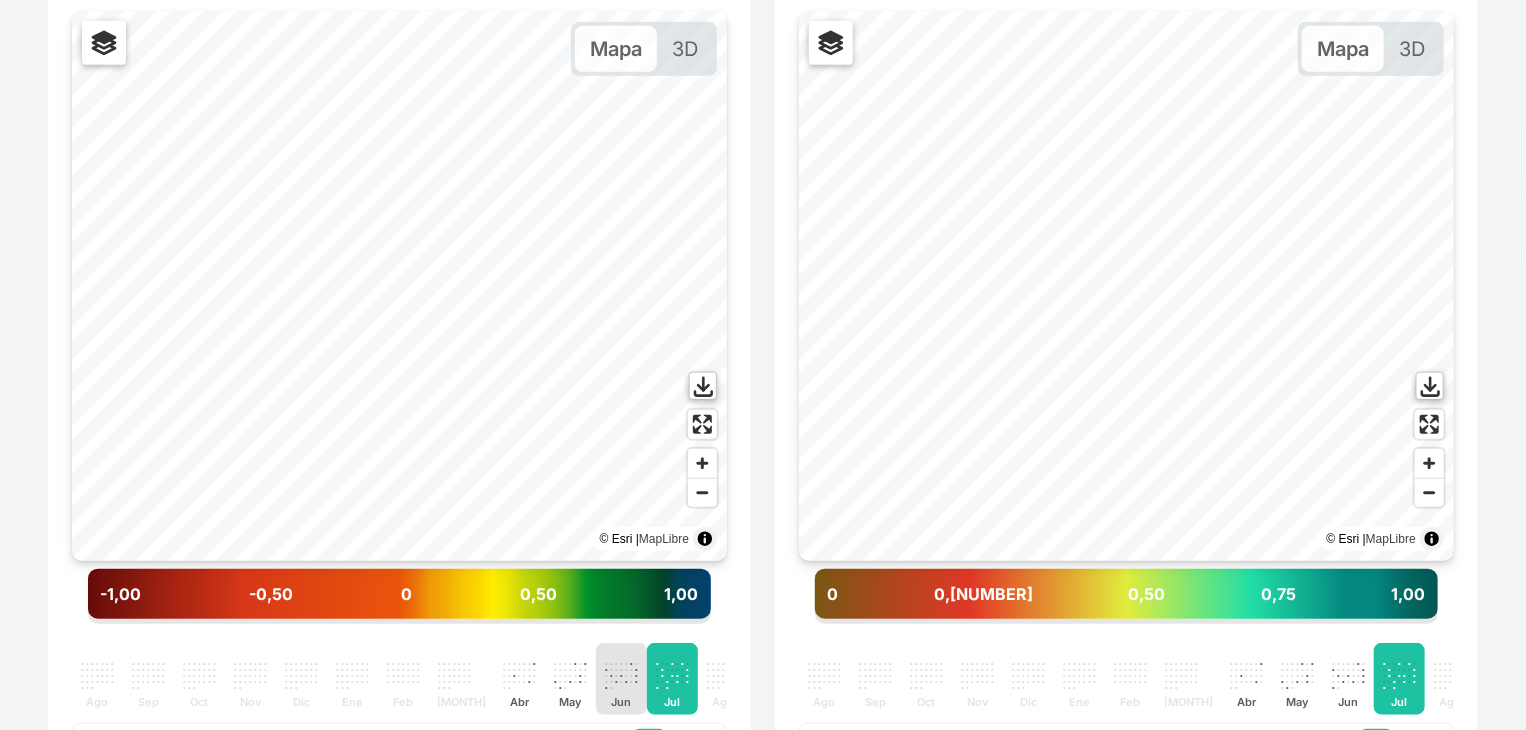 click on "." at bounding box center [626, 668] 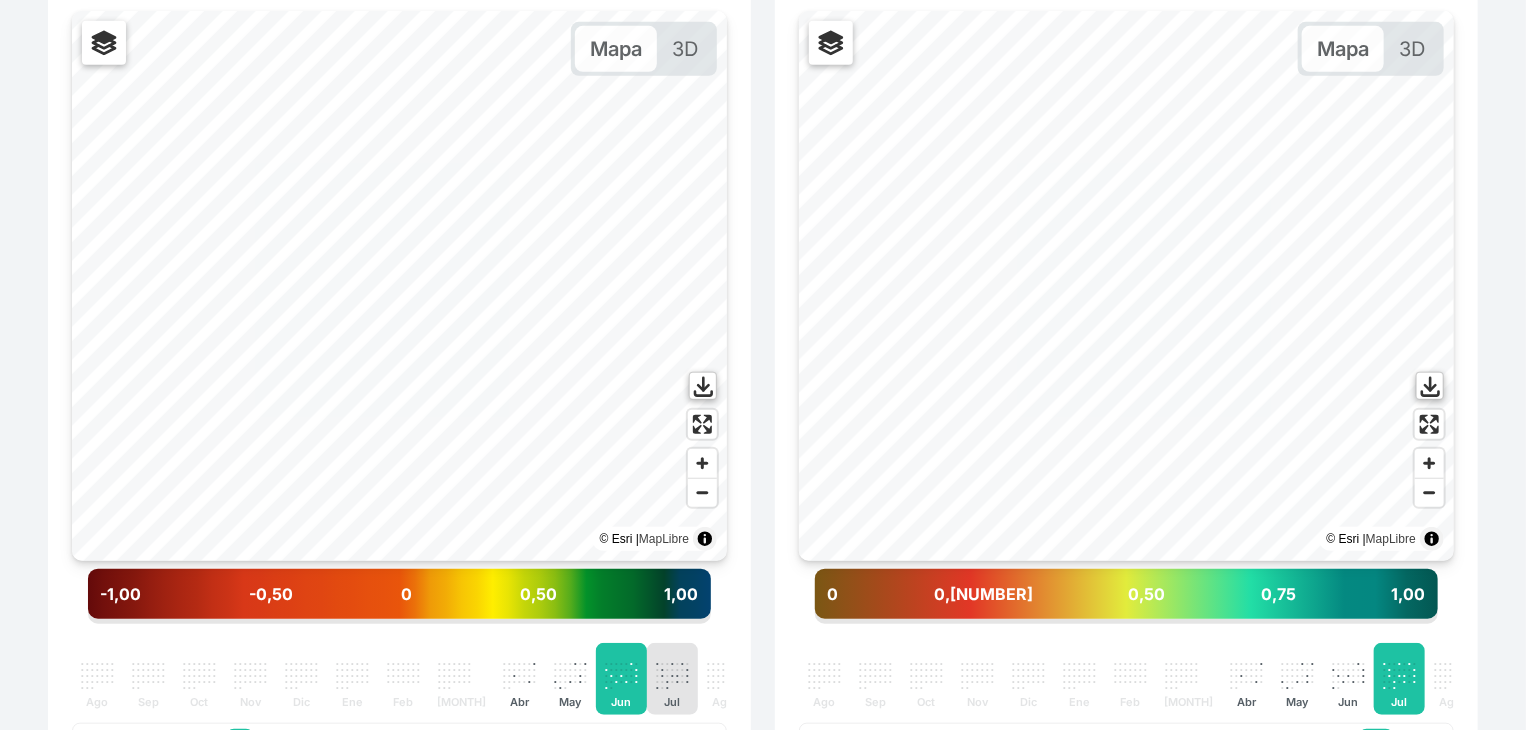 click on "." at bounding box center (682, 668) 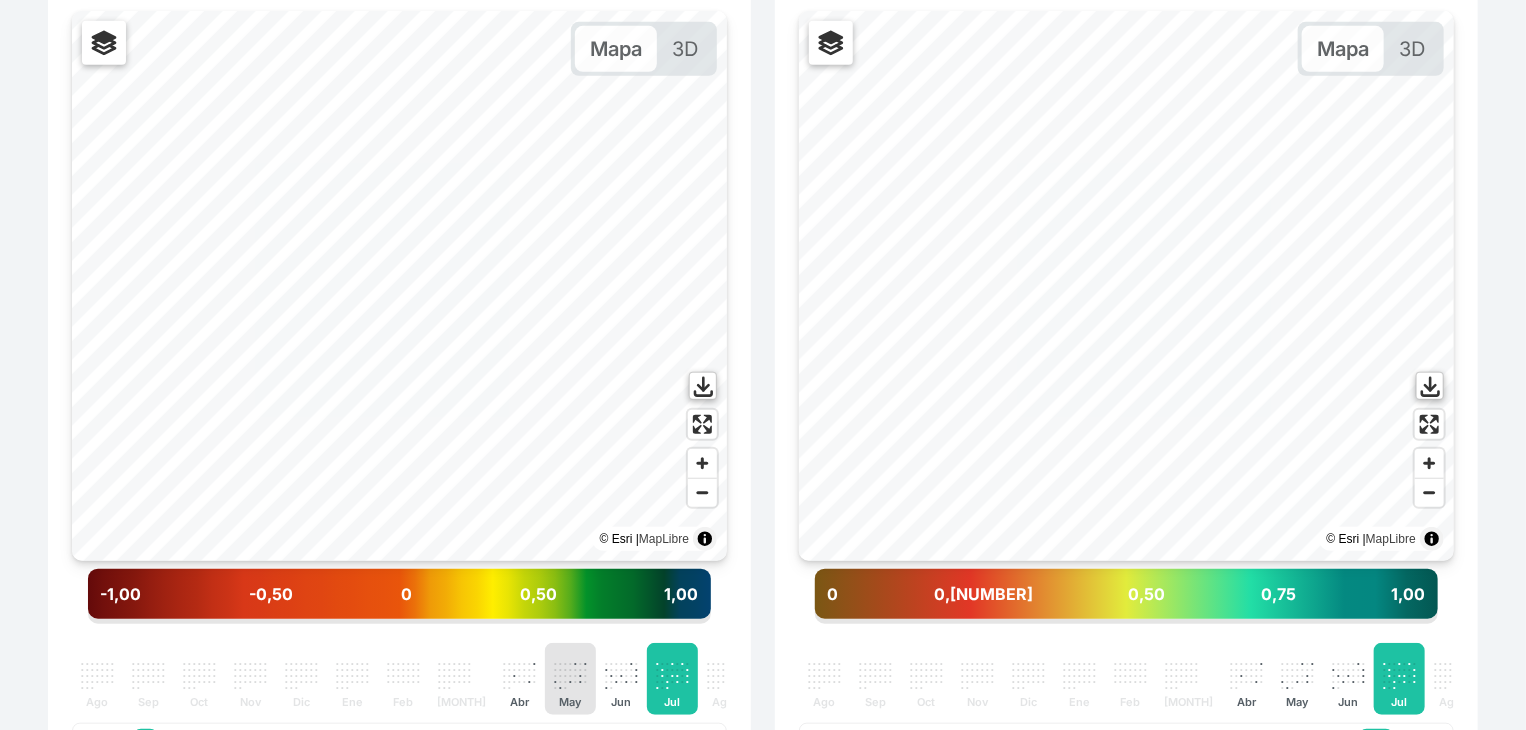 click on ". . . . . . . . . . . . . . . . . . . . . . . . . . . . . . .  May" at bounding box center (570, 679) 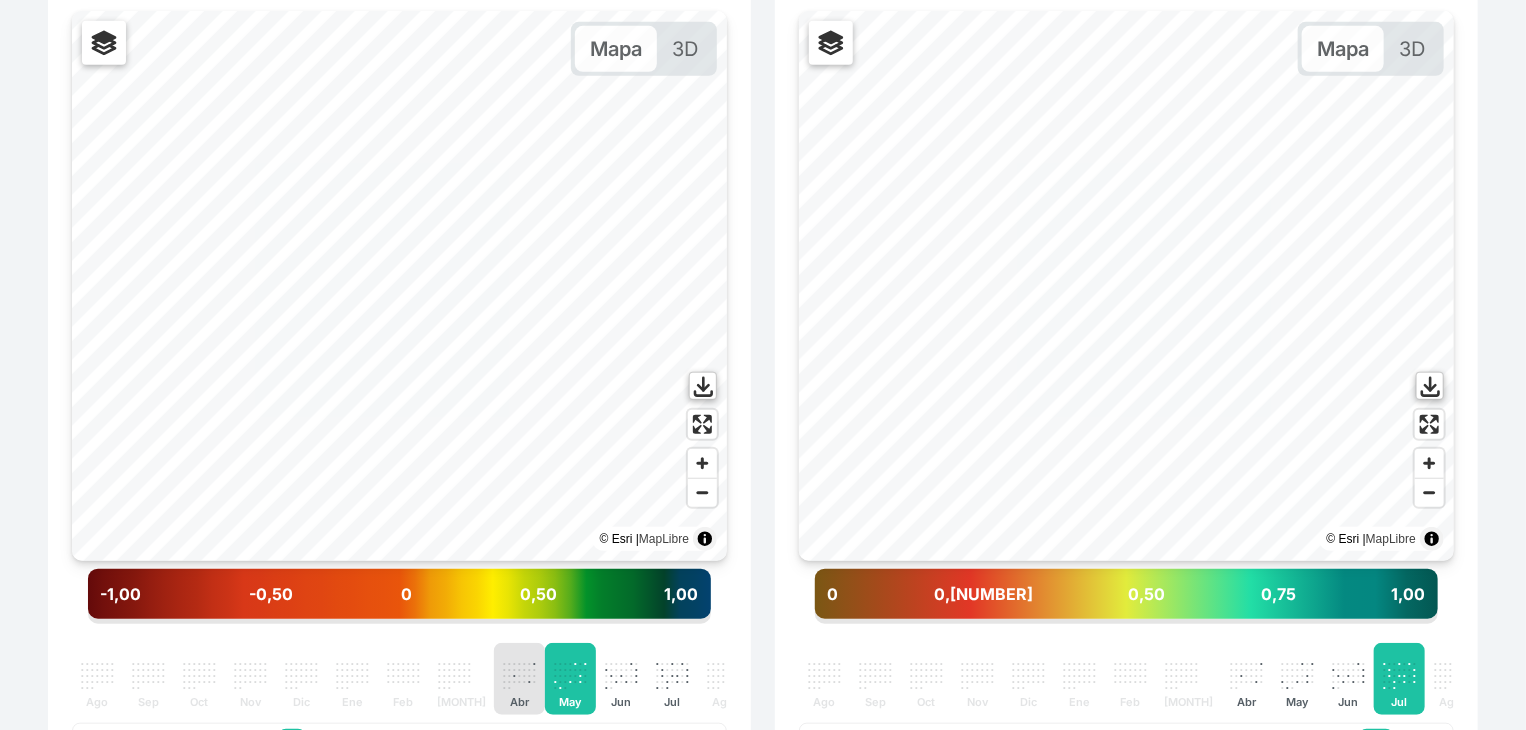 click on "." at bounding box center (529, 668) 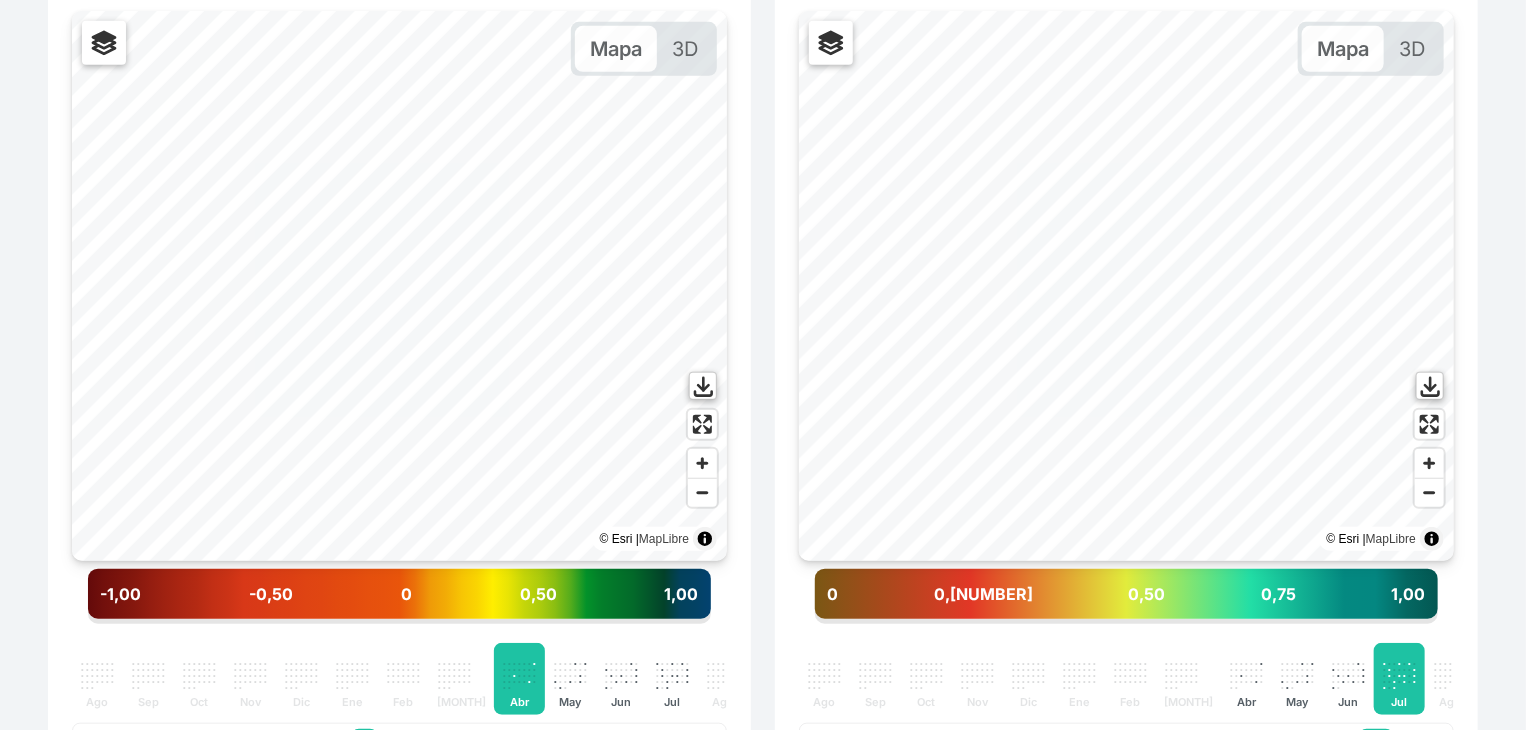 click on "." at bounding box center (469, 668) 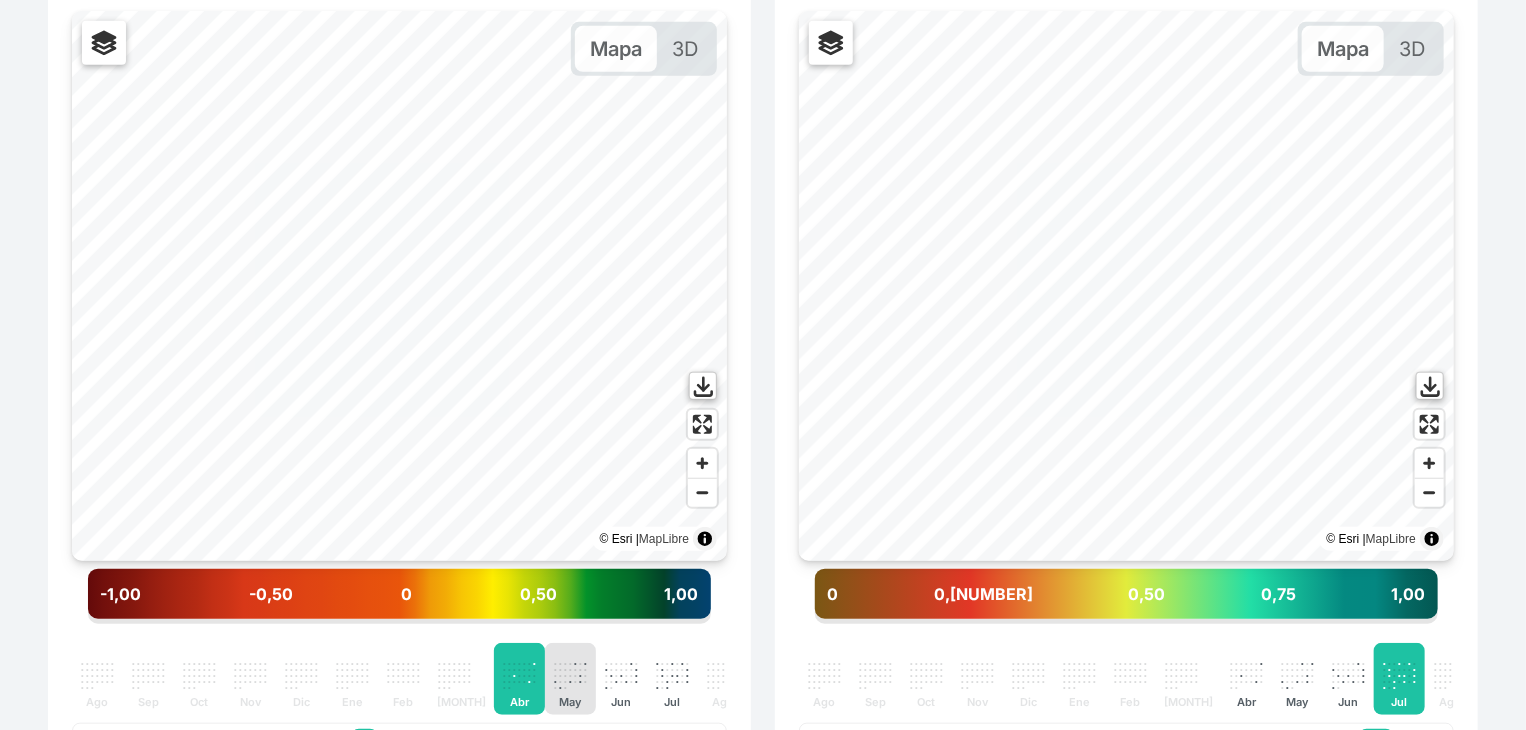 click on "." at bounding box center [565, 674] 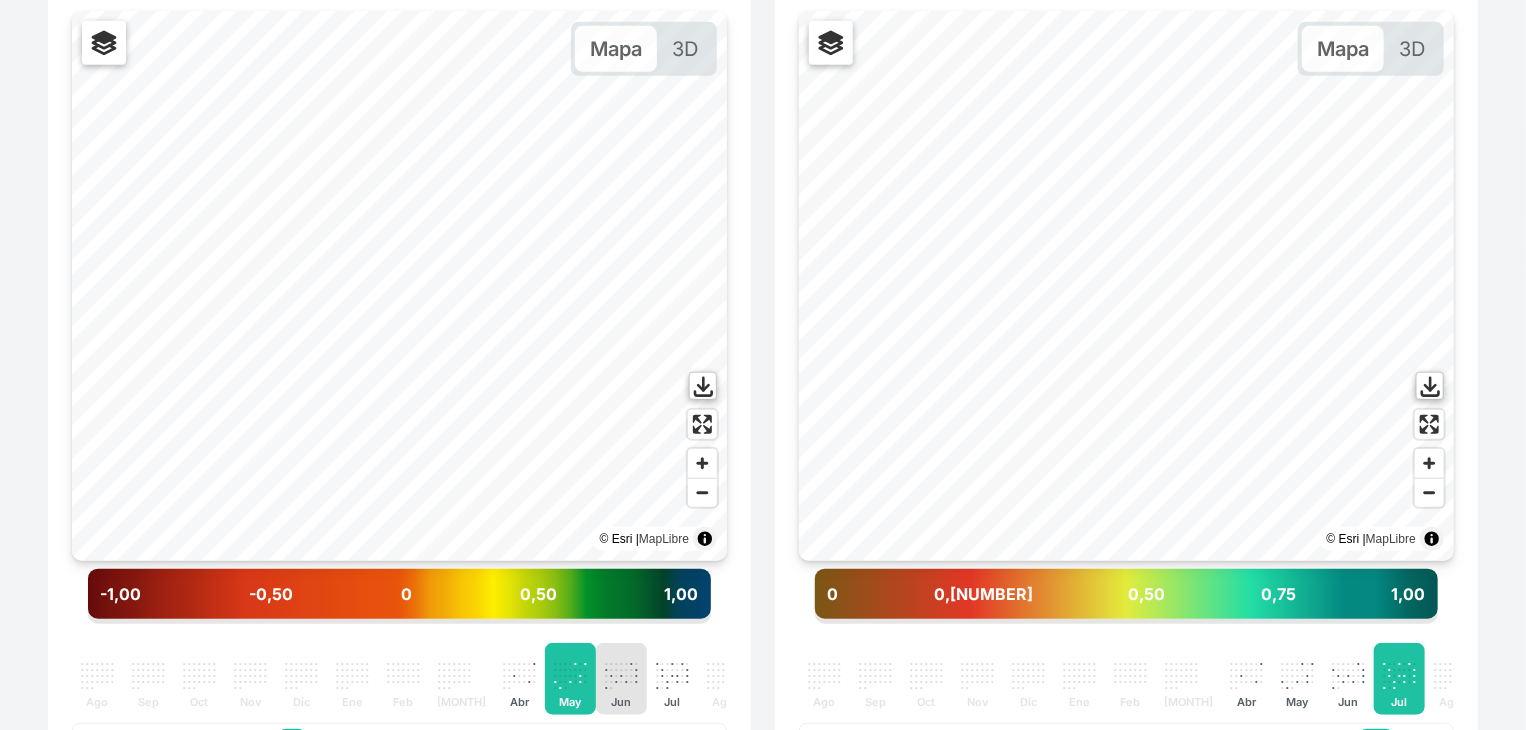 click on "." at bounding box center (626, 668) 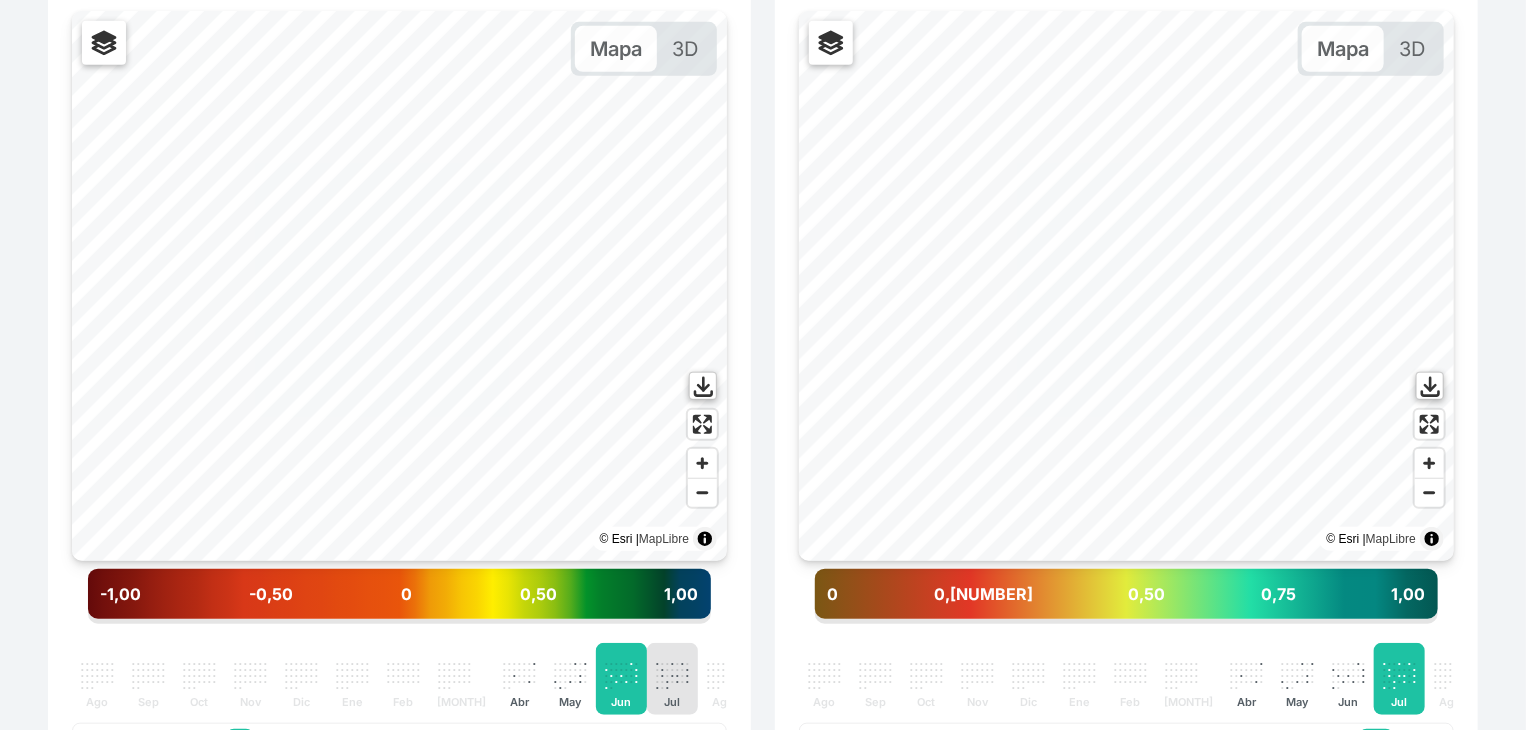 click on ". . . . . . . . . . . . . . . . . . . . . . . . . . . . . . .  Jul" at bounding box center (672, 679) 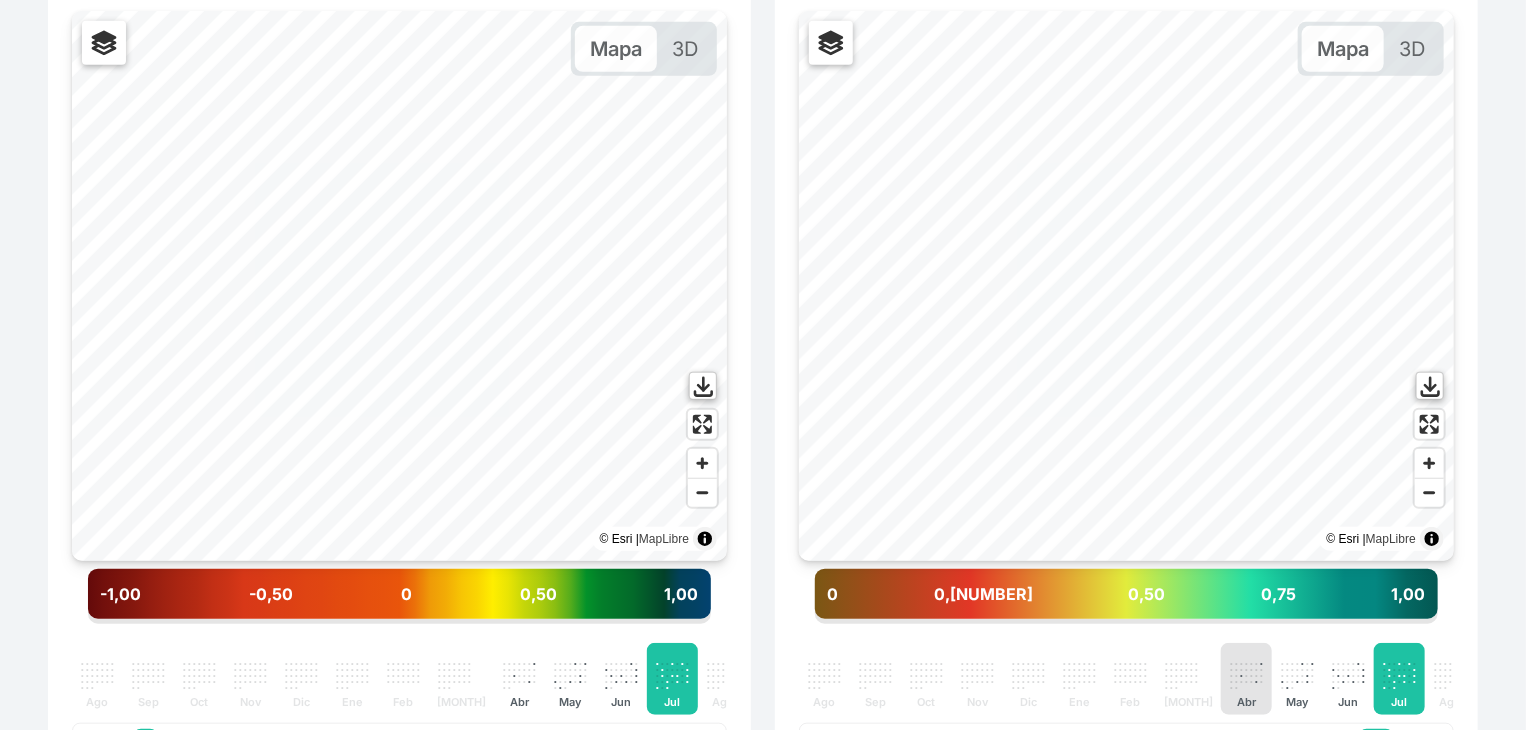 click on "." at bounding box center [1246, 668] 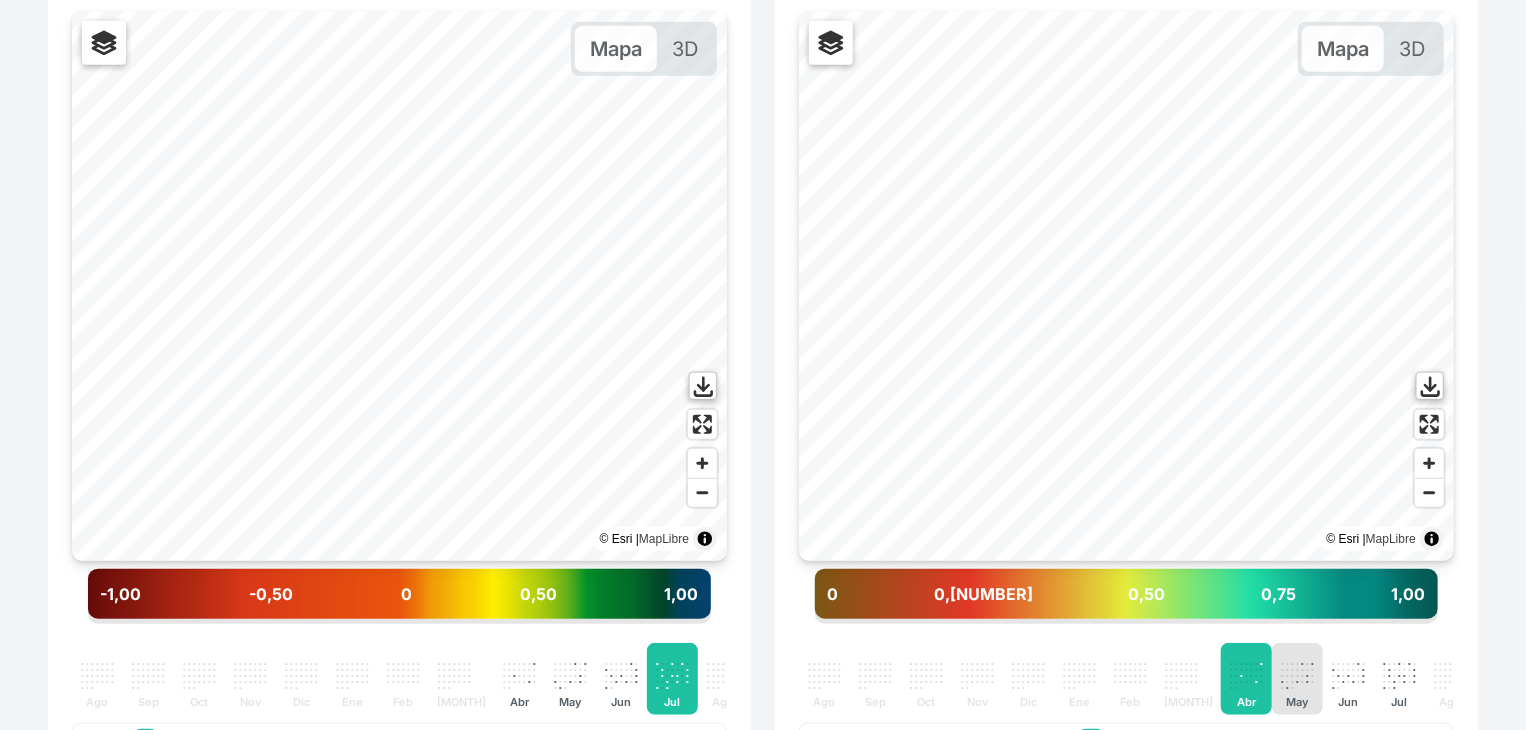 click on "." at bounding box center (1307, 668) 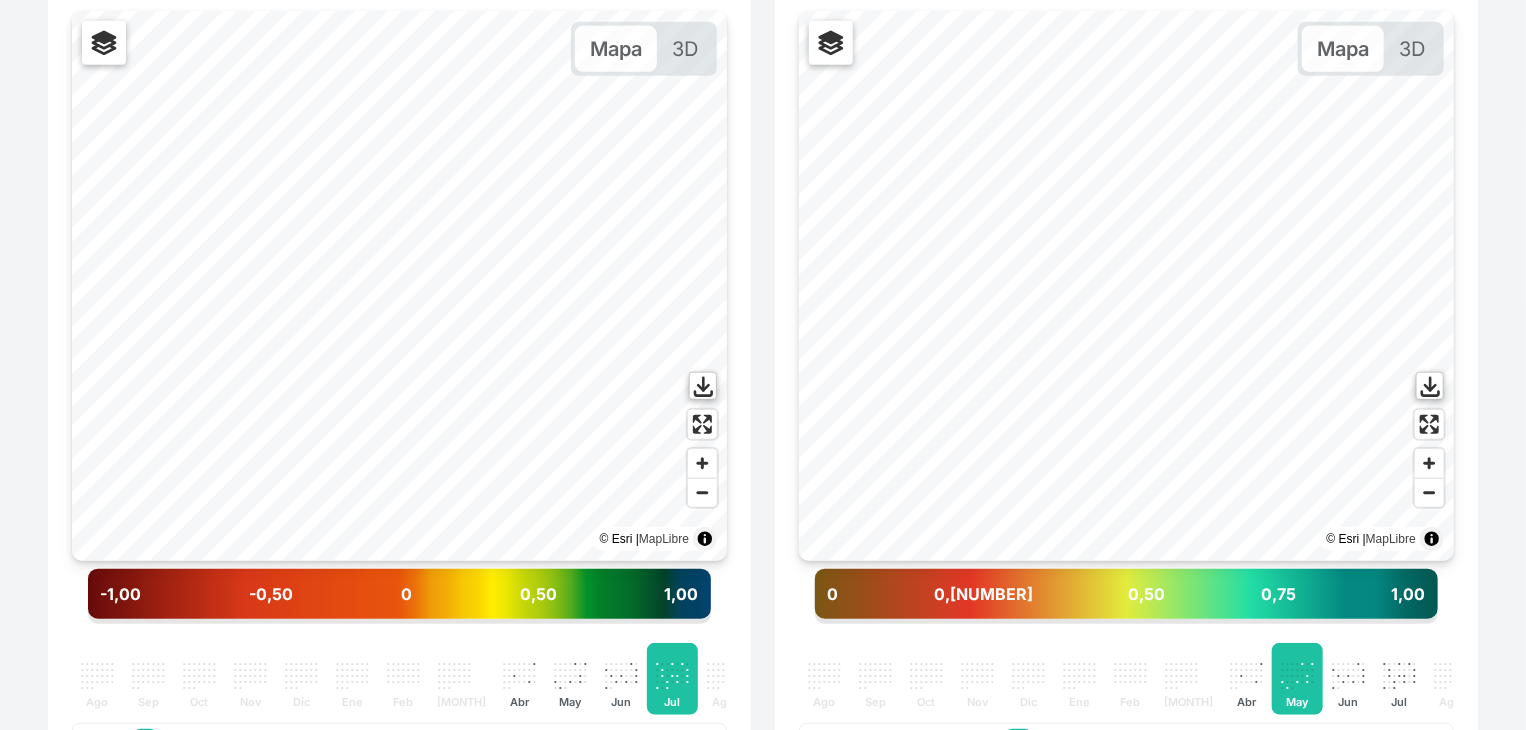 click on ". . . . . . . . . . . . . . . . . . . . . . . . . . . . . . .  Ago  . . . . . . . . . . . . . . . . . . . . . . . . . . . . . .  Sep  . . . . . . . . . . . . . . . . . . . . . . . . . . . . . . .  Oct  . . . . . . . . . . . . . . . . . . . . . . . . . . . . . .  Nov  . . . . . . . . . . . . . . . . . . . . . . . . . . . . . . .  Dic  . . . . . . . . . . . . . . . . . . . . . . . . . . . . . . .  Ene  . . . . . . . . . . . . . . . . . . . . . . . . . . . .  Feb  . . . . . . . . . . . . . . . . . . . . . . . . . . . . . . .  Mar  . . . . . . . . . . . . . . . . . . . . . . . . . . . . . .  Abr  . . . . . . . . . . . . . . . . . . . . . . . . . . . . . . .  May  . . . . . . . . . . . . . . . . . . . . . . . . . . . . . .  Jun  . . . . . . . . . . . . . . . . . . . . . . . . . . . . . . .  Jul  . . . . . . . . . . . . . . . . . . . . . . . . . . . . . . .  Ago" at bounding box center [1126, 679] 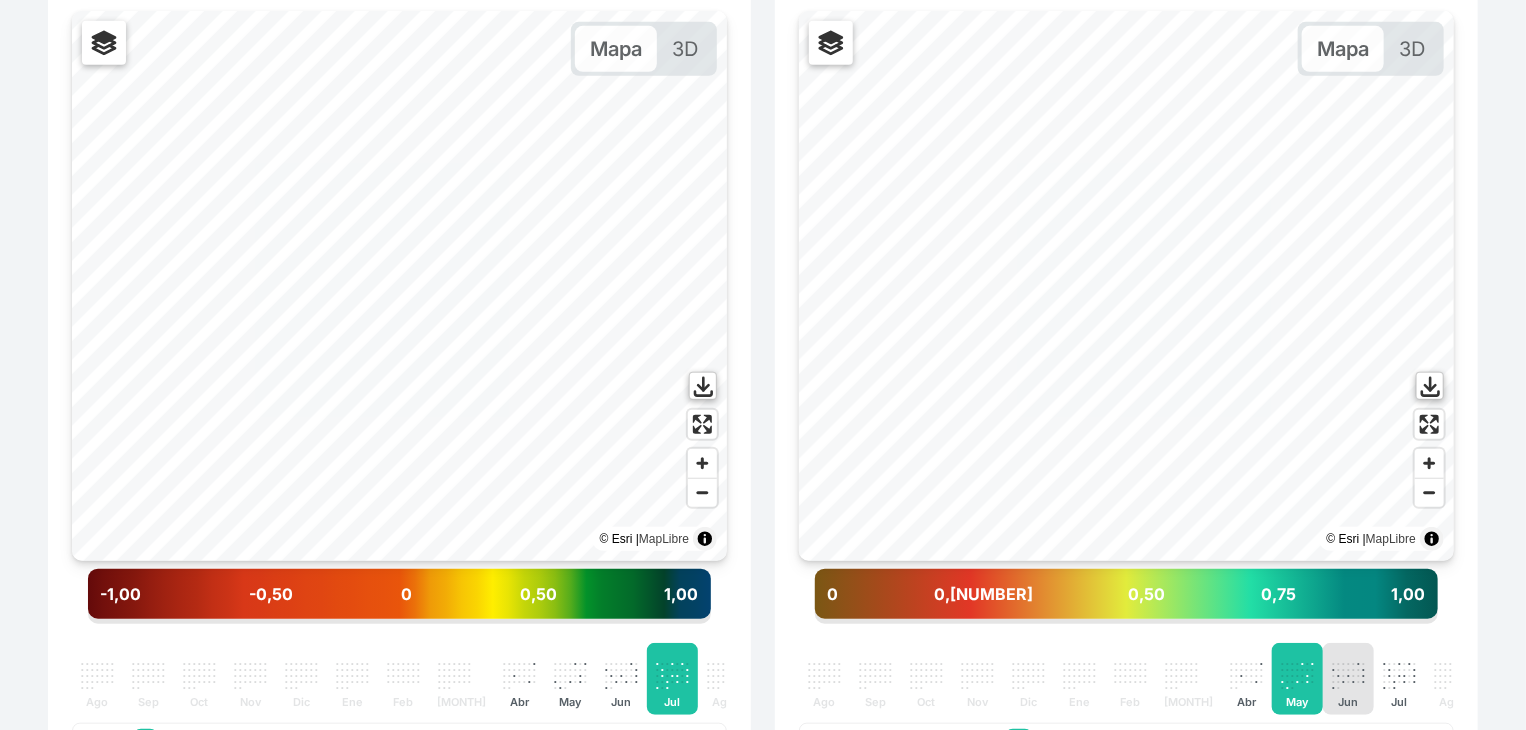 click on "." at bounding box center [1353, 668] 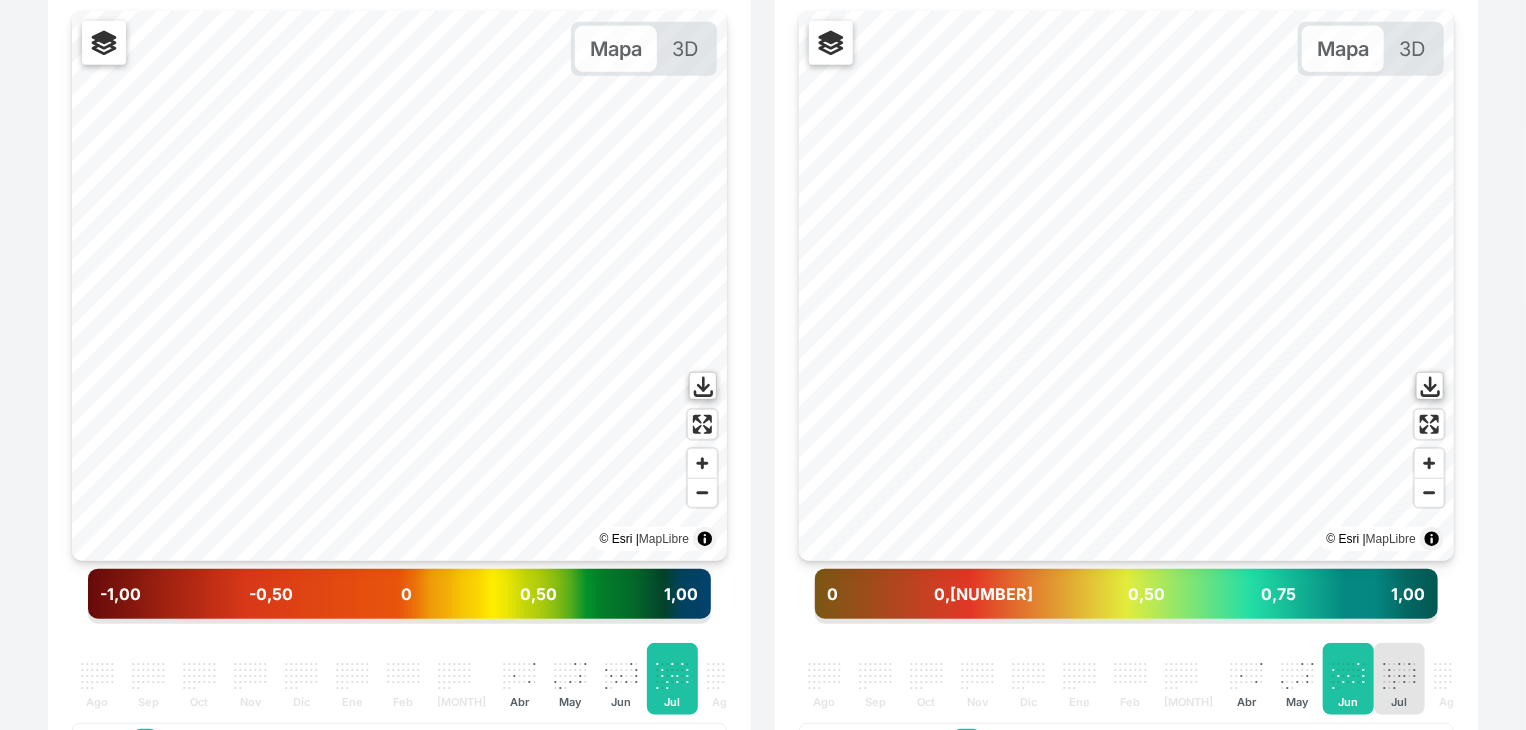 click on "." at bounding box center (1399, 668) 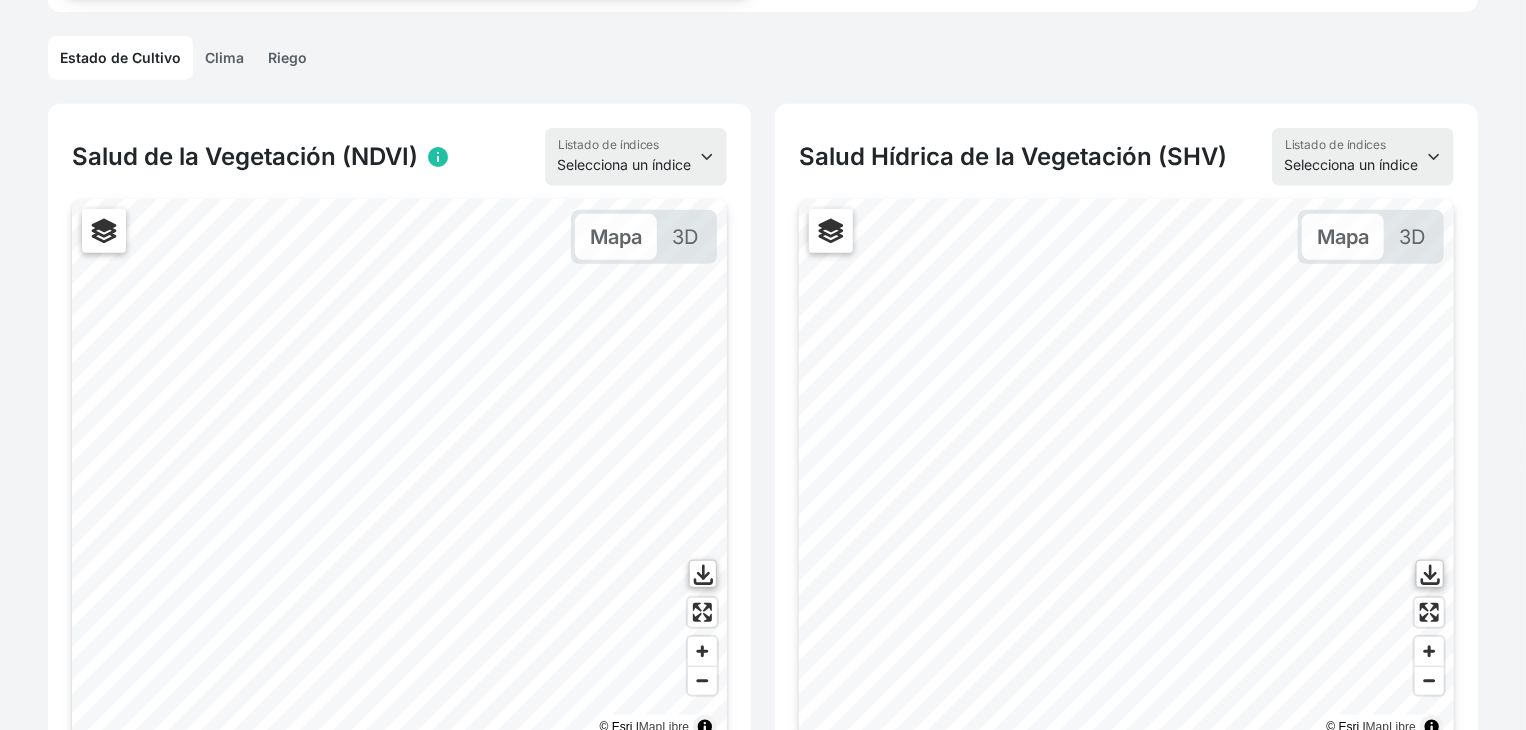 scroll, scrollTop: 266, scrollLeft: 0, axis: vertical 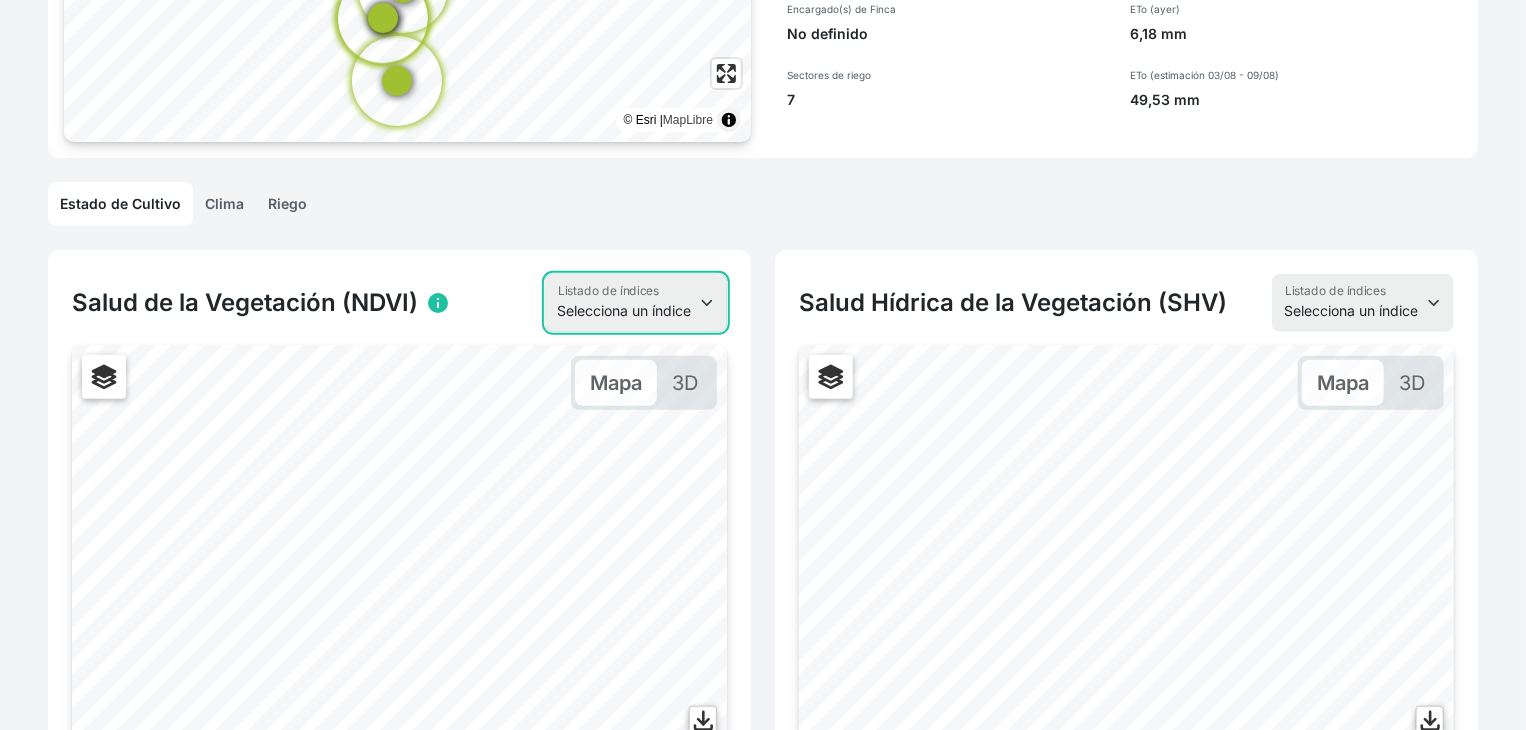 click on "Selecciona un índice   NDVI   NDMI   SAVI   FVC   SHV   Thermal" at bounding box center (636, 303) 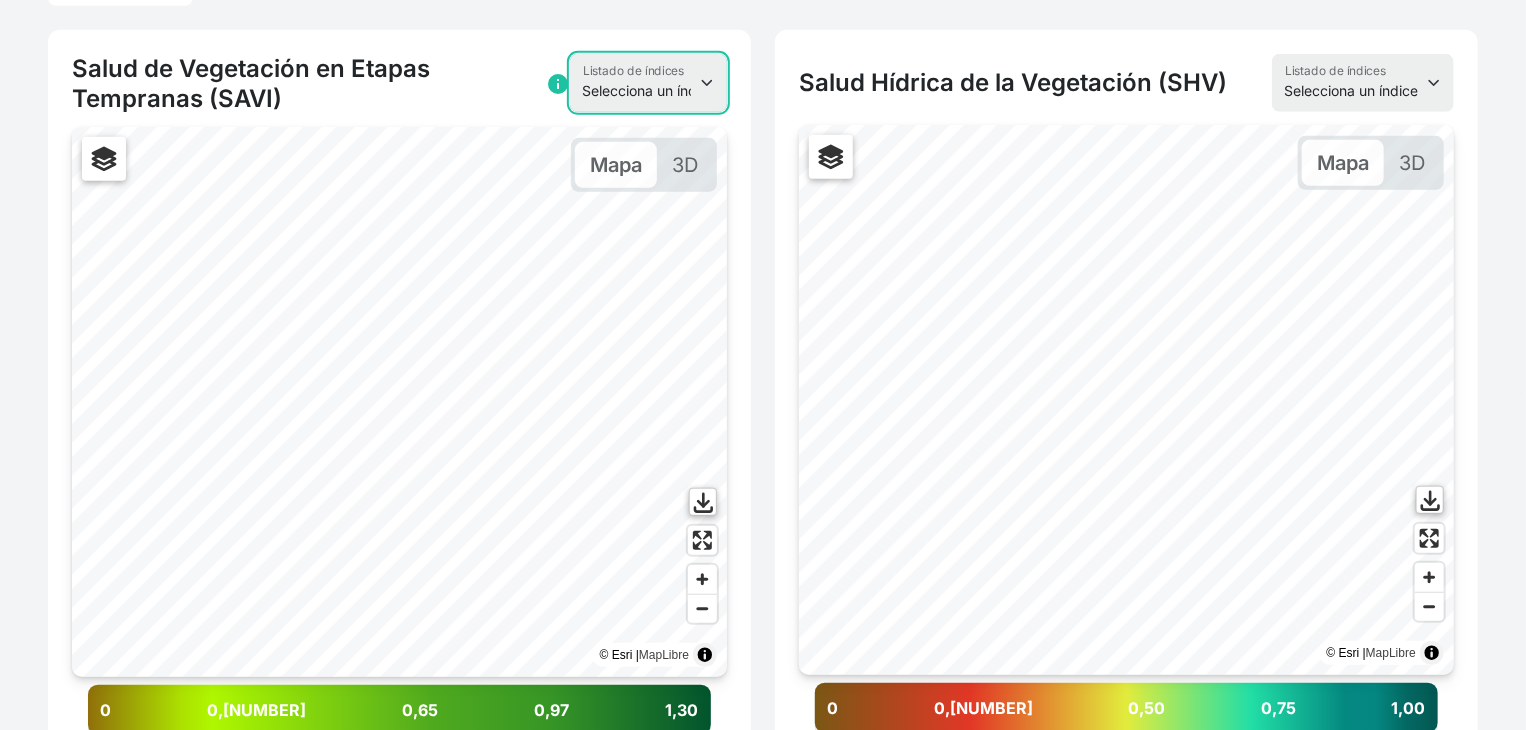 scroll, scrollTop: 666, scrollLeft: 0, axis: vertical 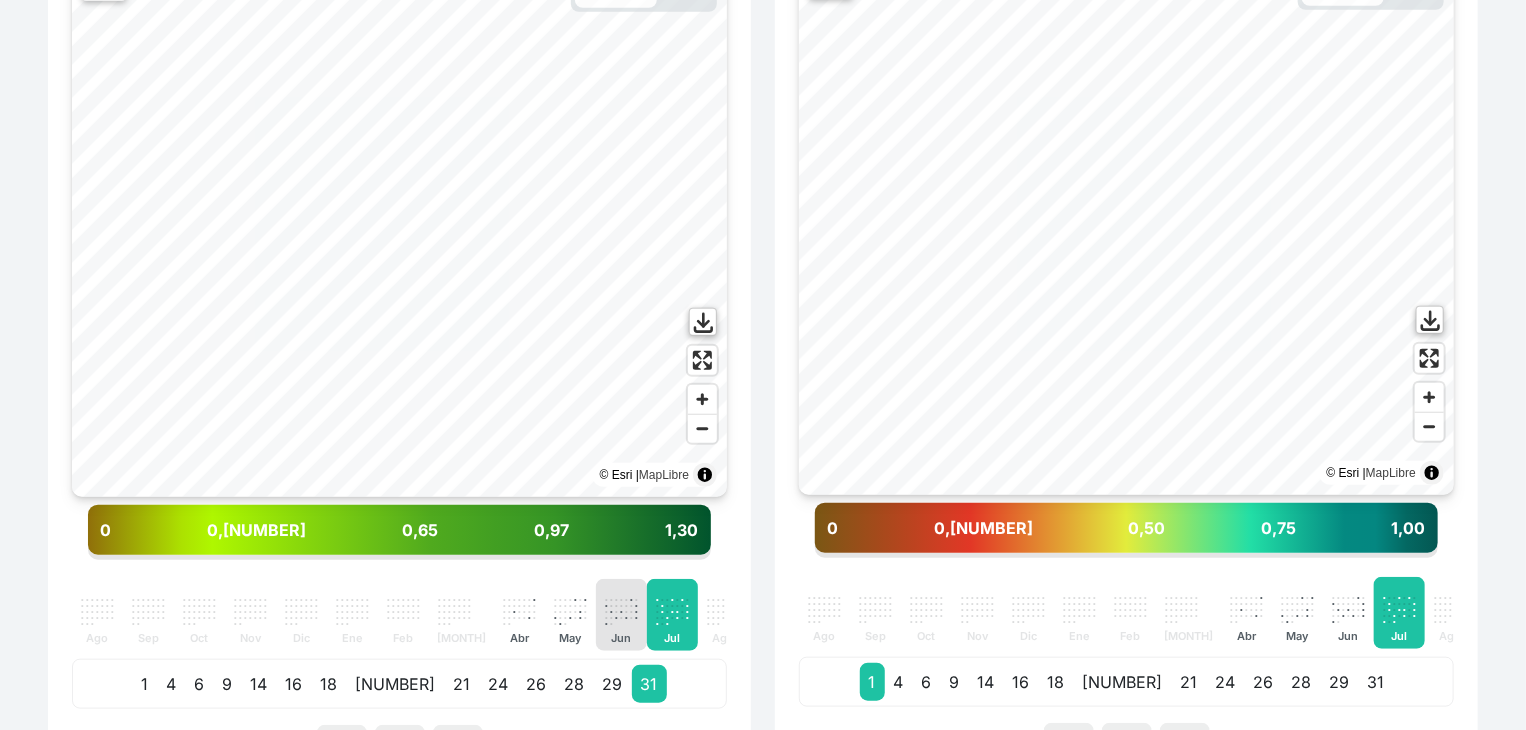 click on "." at bounding box center (611, 610) 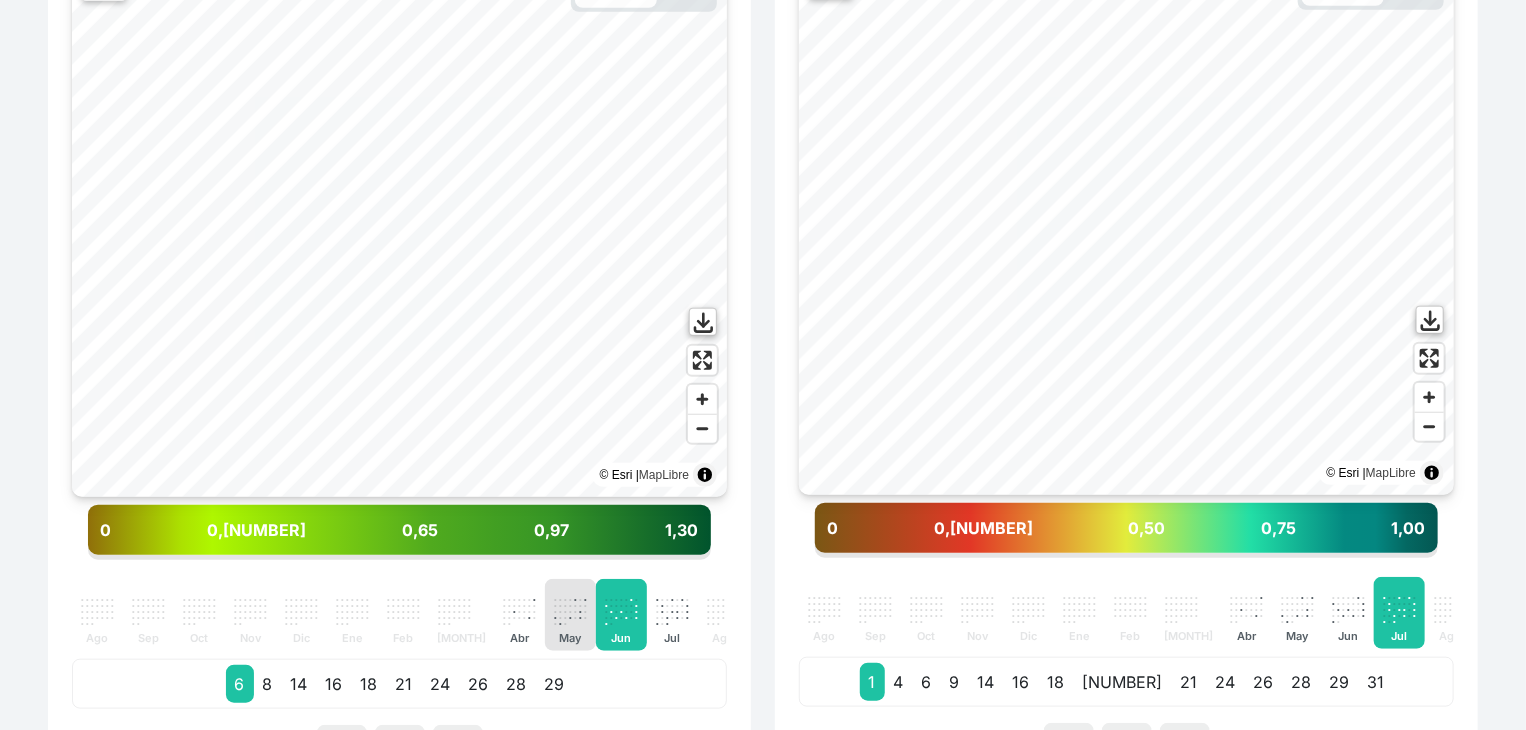 click on "." at bounding box center (560, 610) 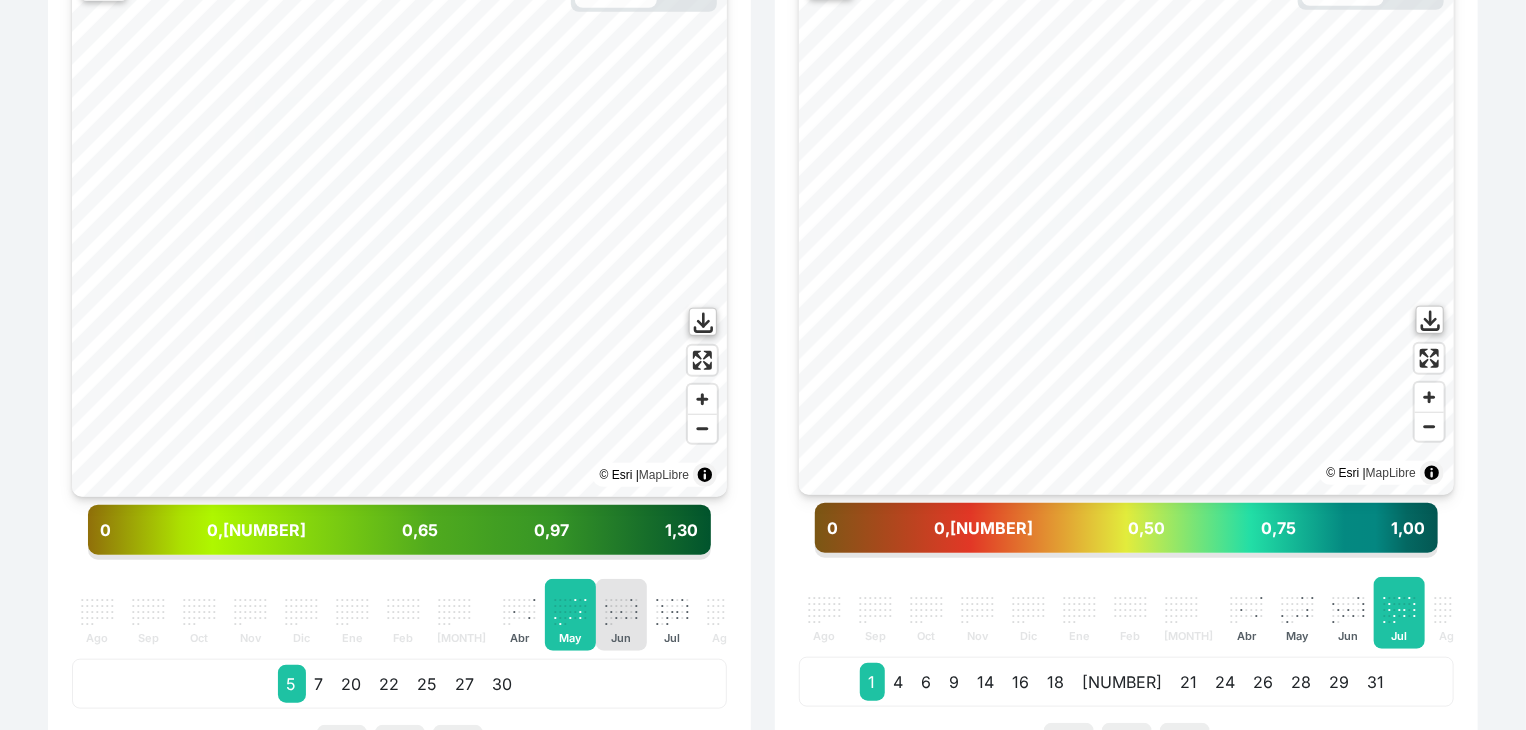 click on "." at bounding box center [621, 604] 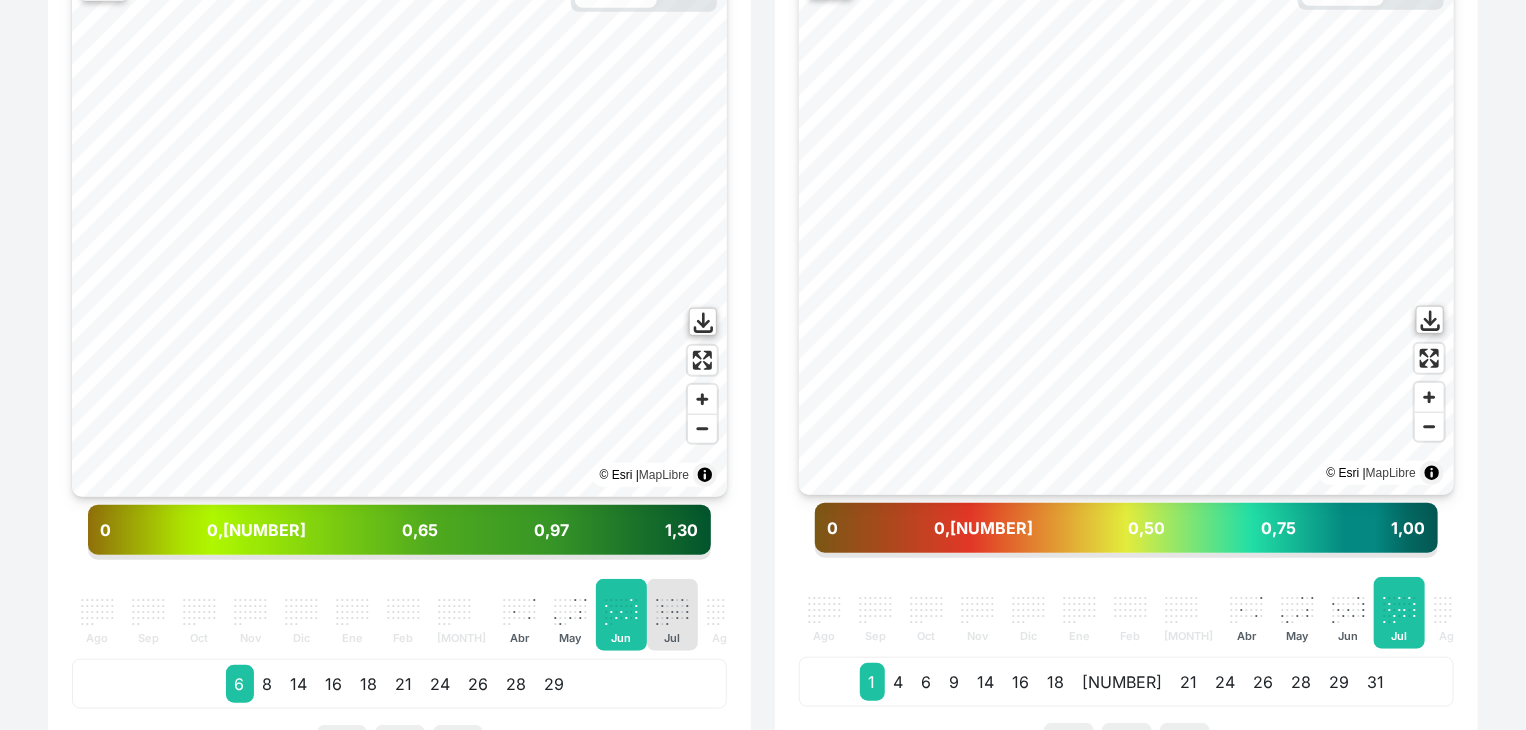 click on "." at bounding box center [682, 604] 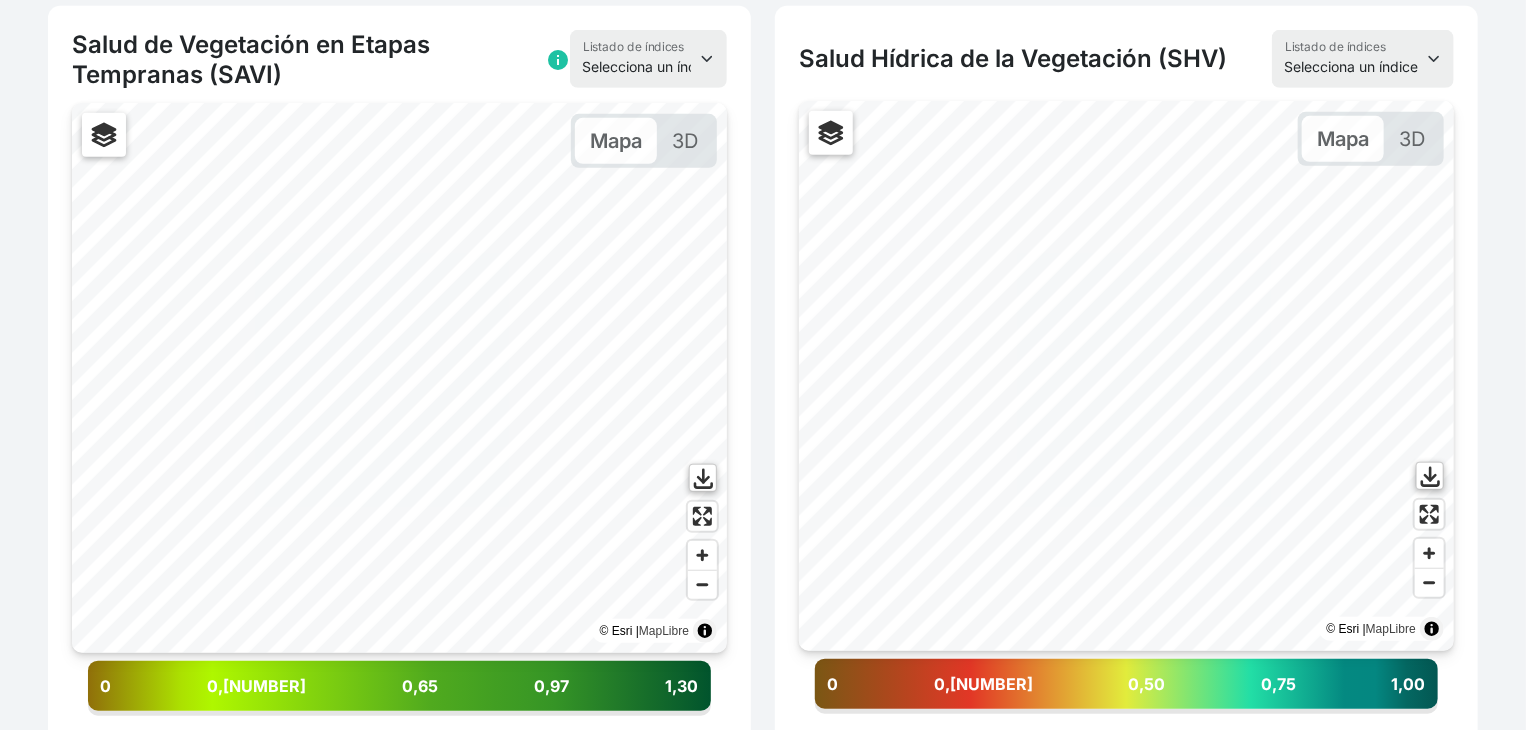 scroll, scrollTop: 366, scrollLeft: 0, axis: vertical 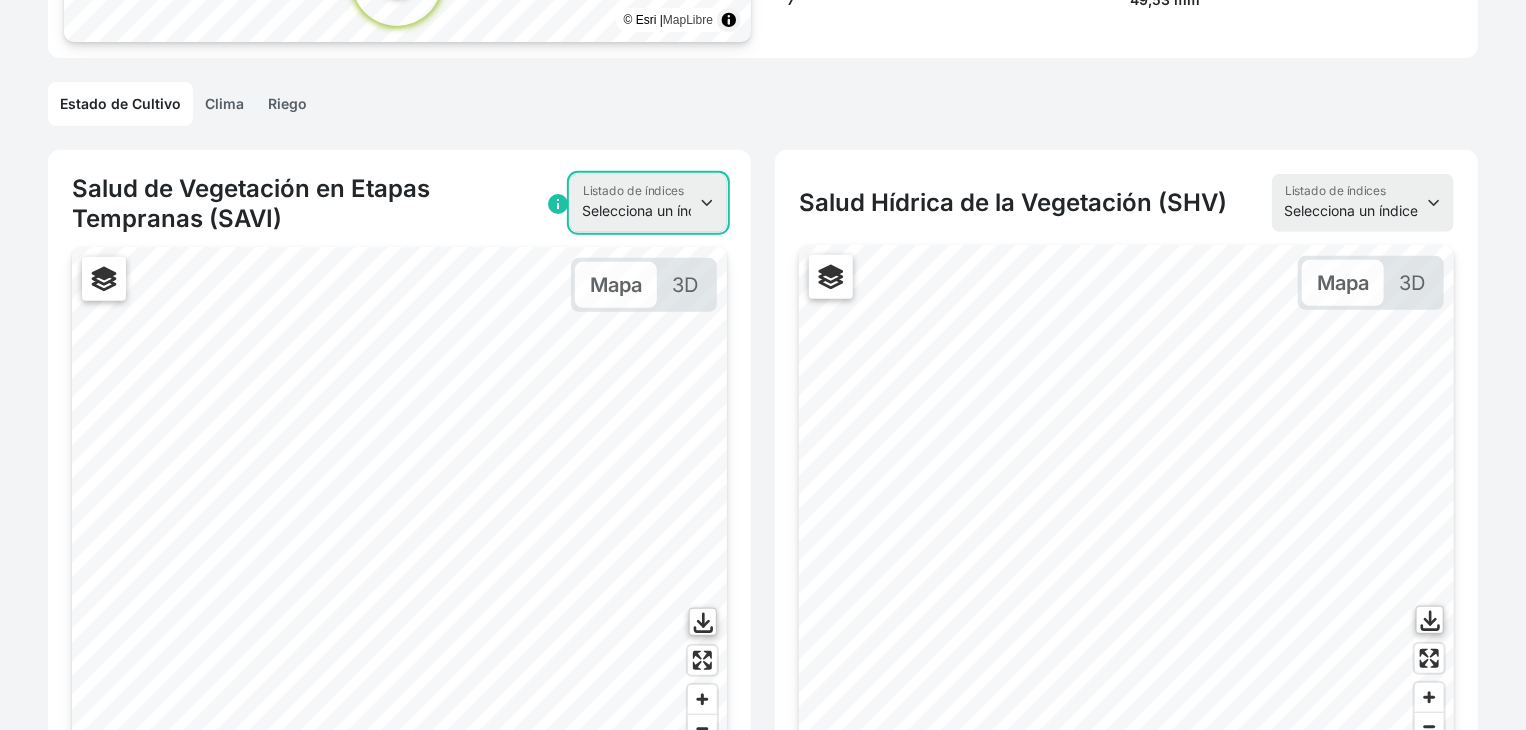 click on "Selecciona un índice   NDVI   NDMI   SAVI   FVC   SHV   Thermal" at bounding box center [648, 203] 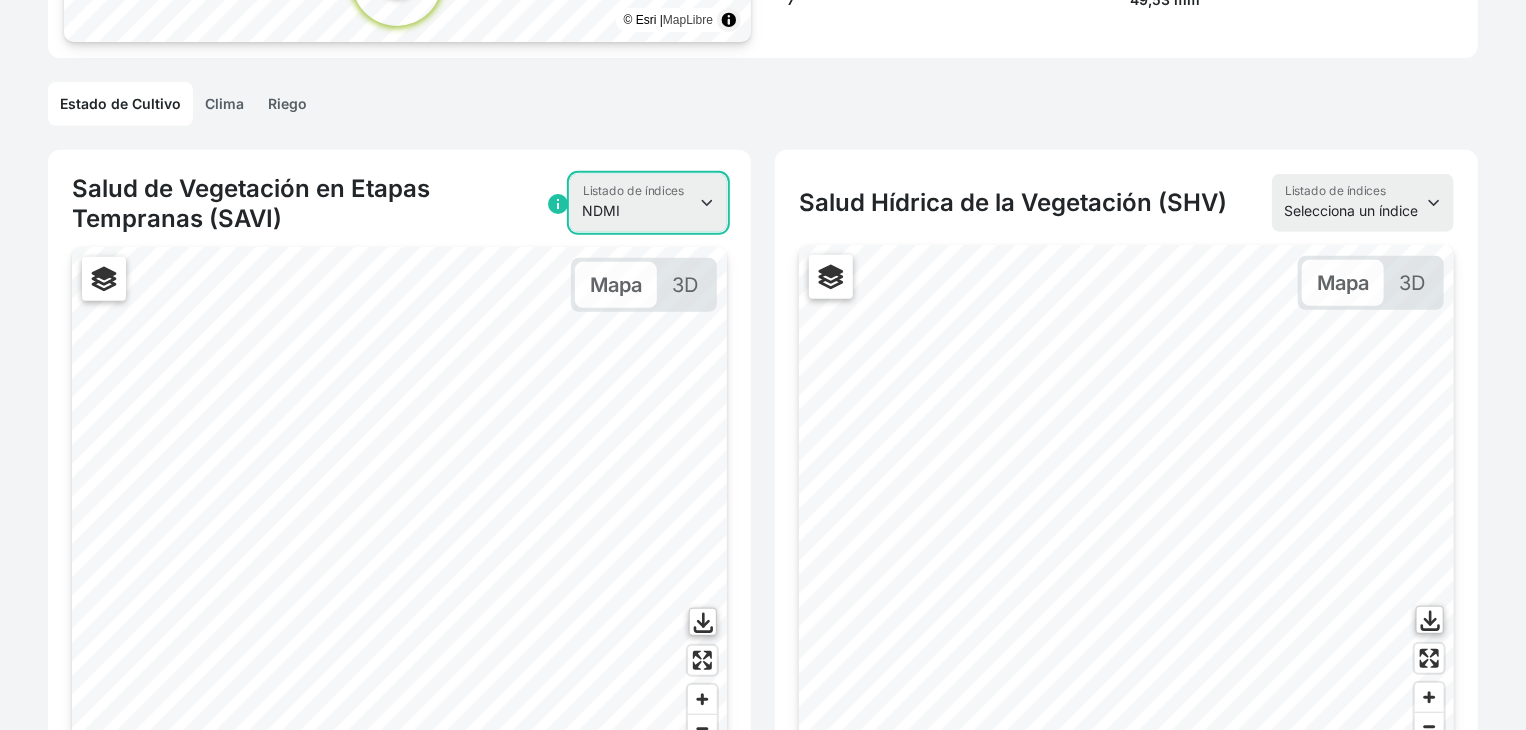 click on "Selecciona un índice   NDVI   NDMI   SAVI   FVC   SHV   Thermal" at bounding box center (648, 203) 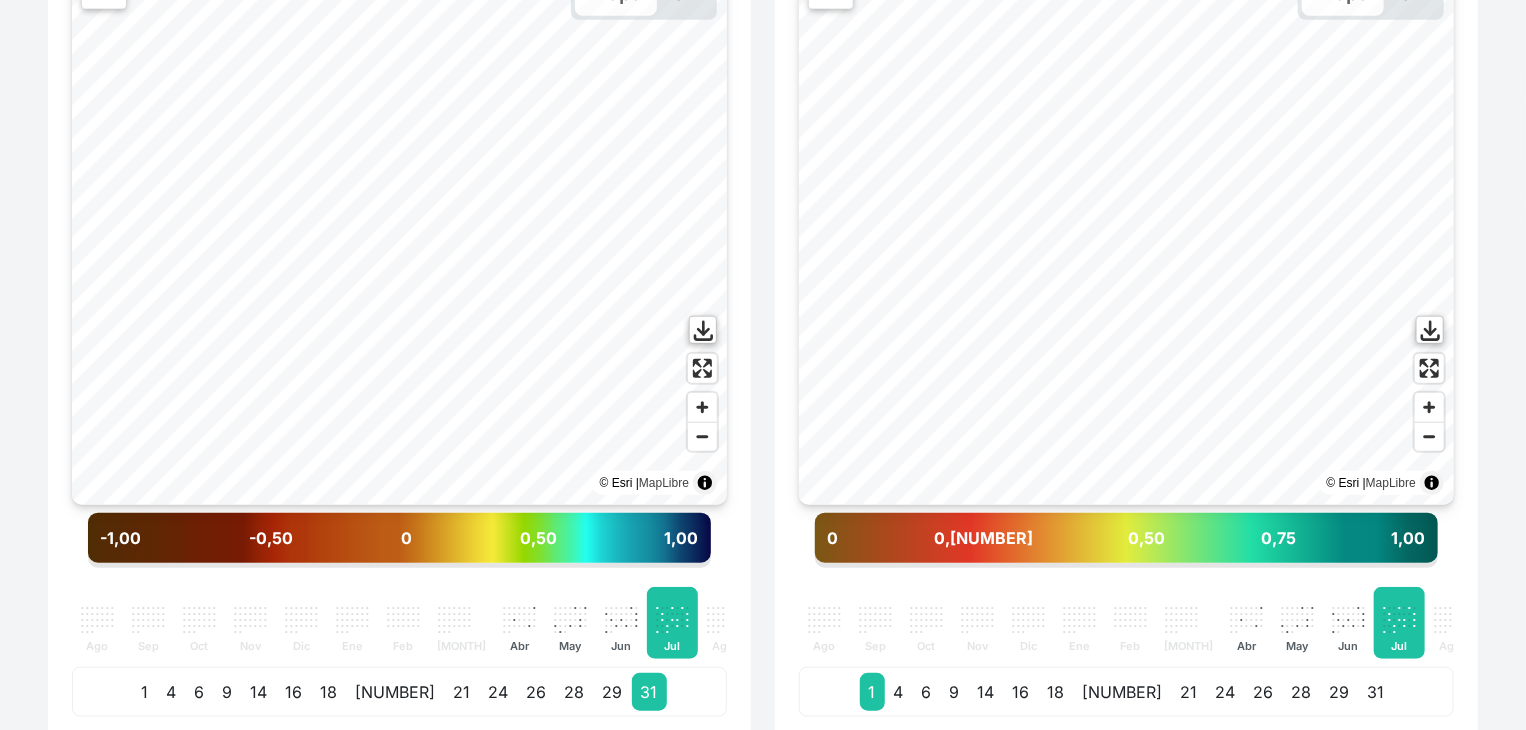 scroll, scrollTop: 666, scrollLeft: 0, axis: vertical 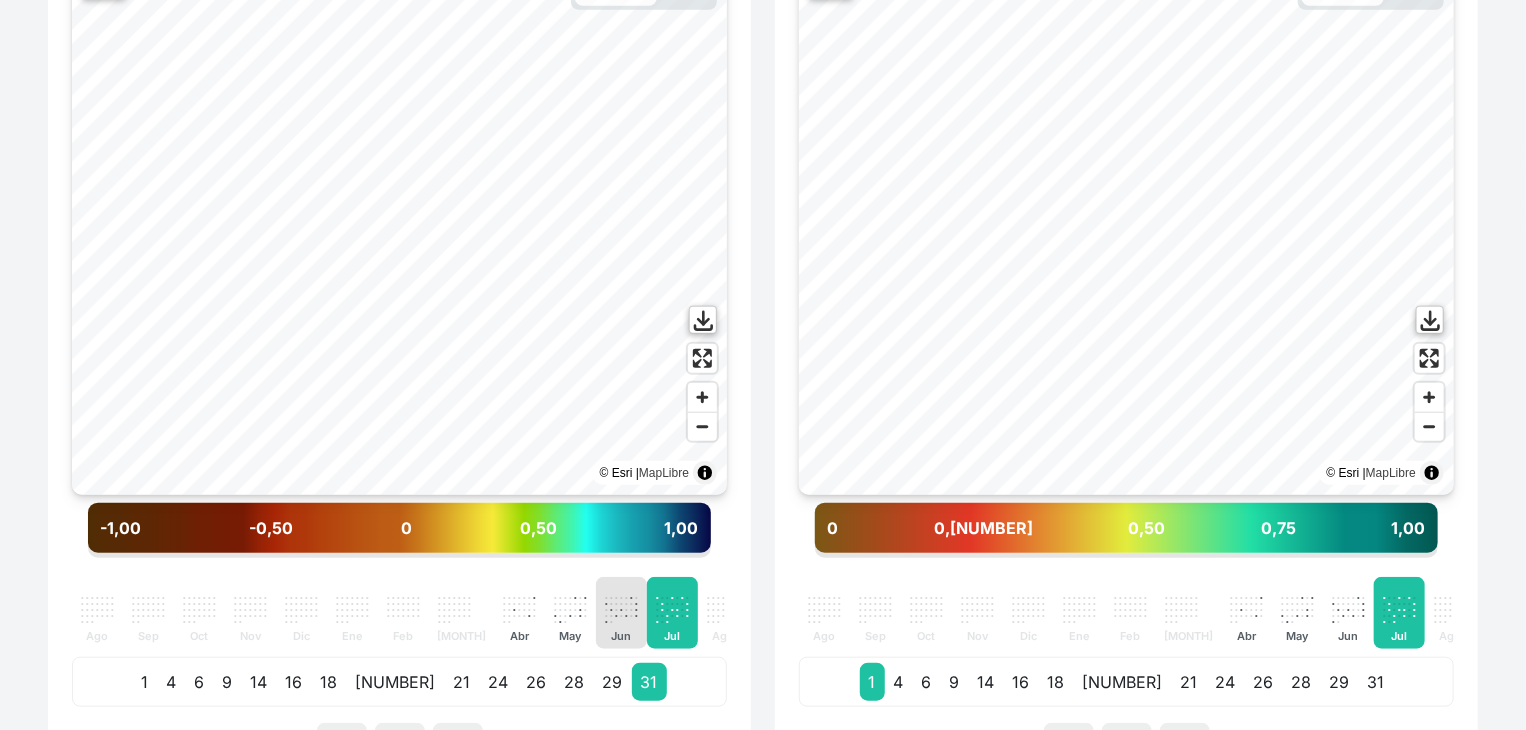 click on ". . . . . . . . . . . . . . . . . . . . . . . . . . . . . . Jun" at bounding box center [621, 613] 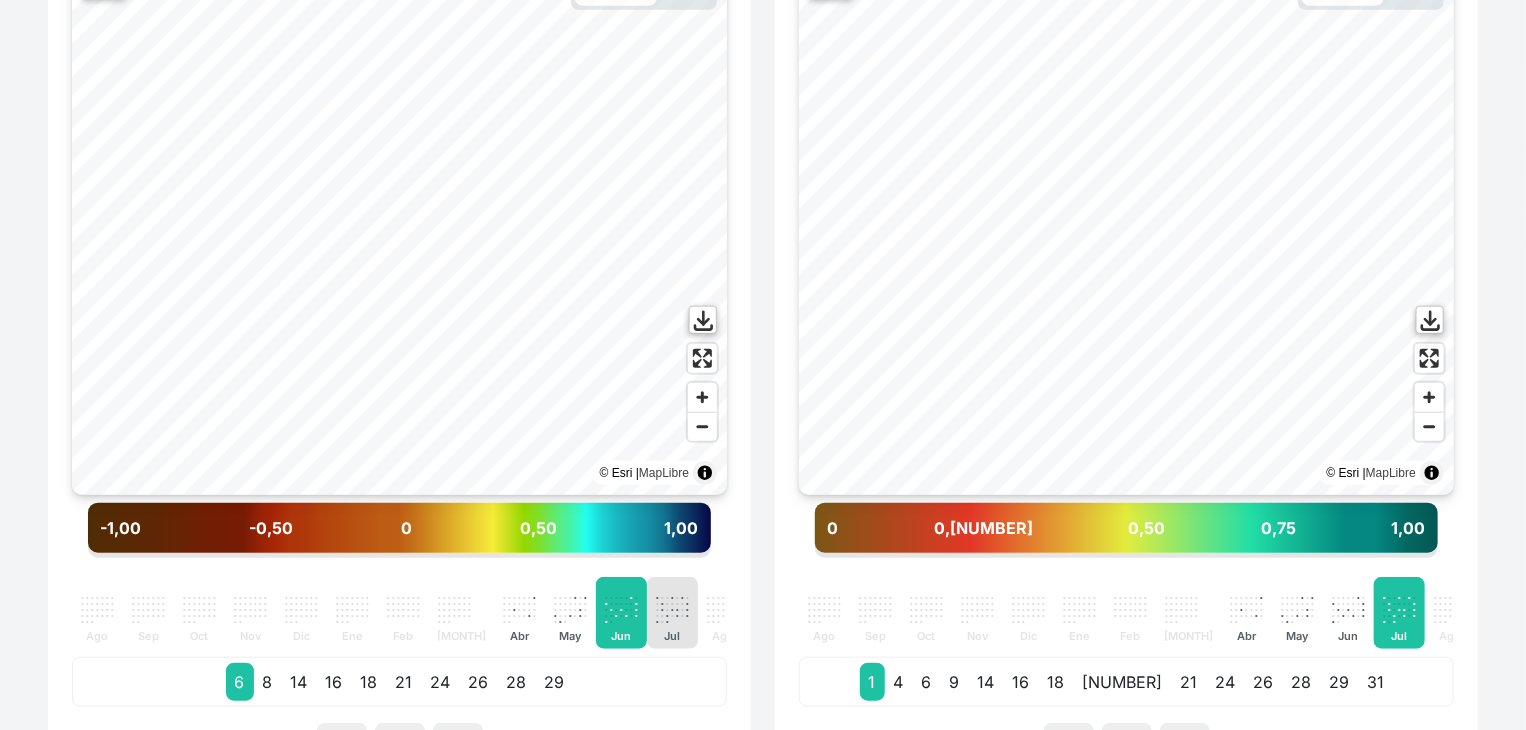 click on ". . . . . . ." at bounding box center [672, 602] 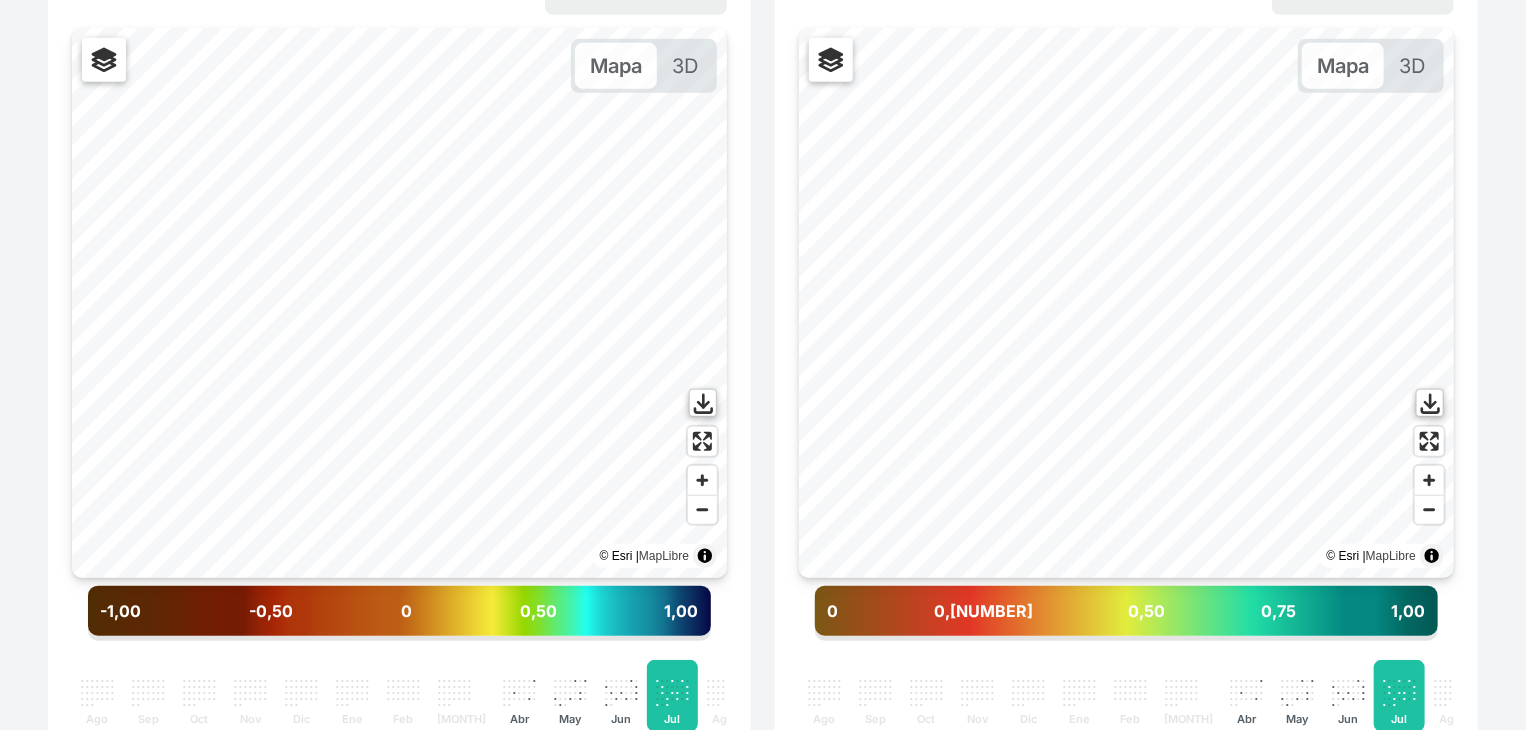 scroll, scrollTop: 166, scrollLeft: 0, axis: vertical 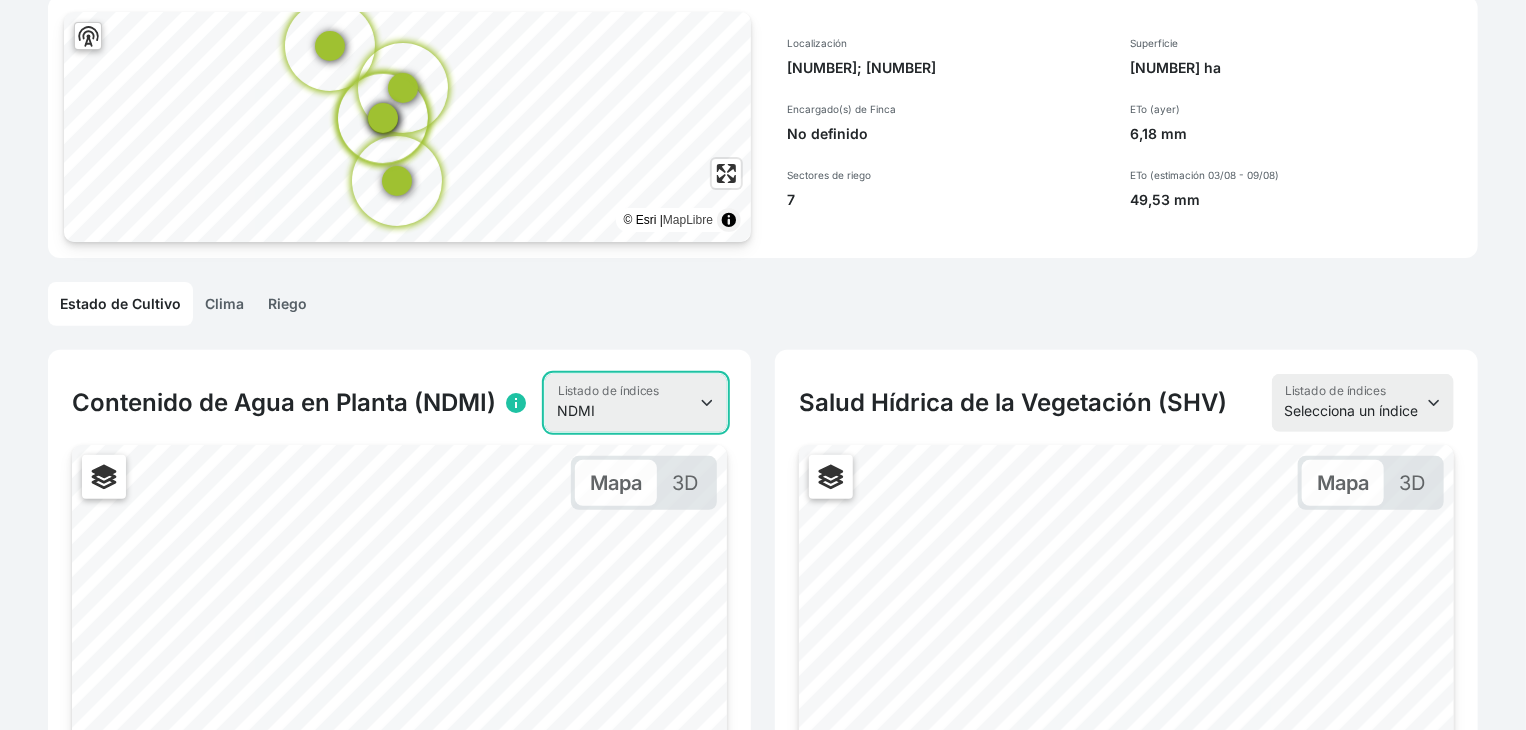 click on "Selecciona un índice   NDVI   NDMI   SAVI   FVC   SHV   Thermal" at bounding box center [636, 403] 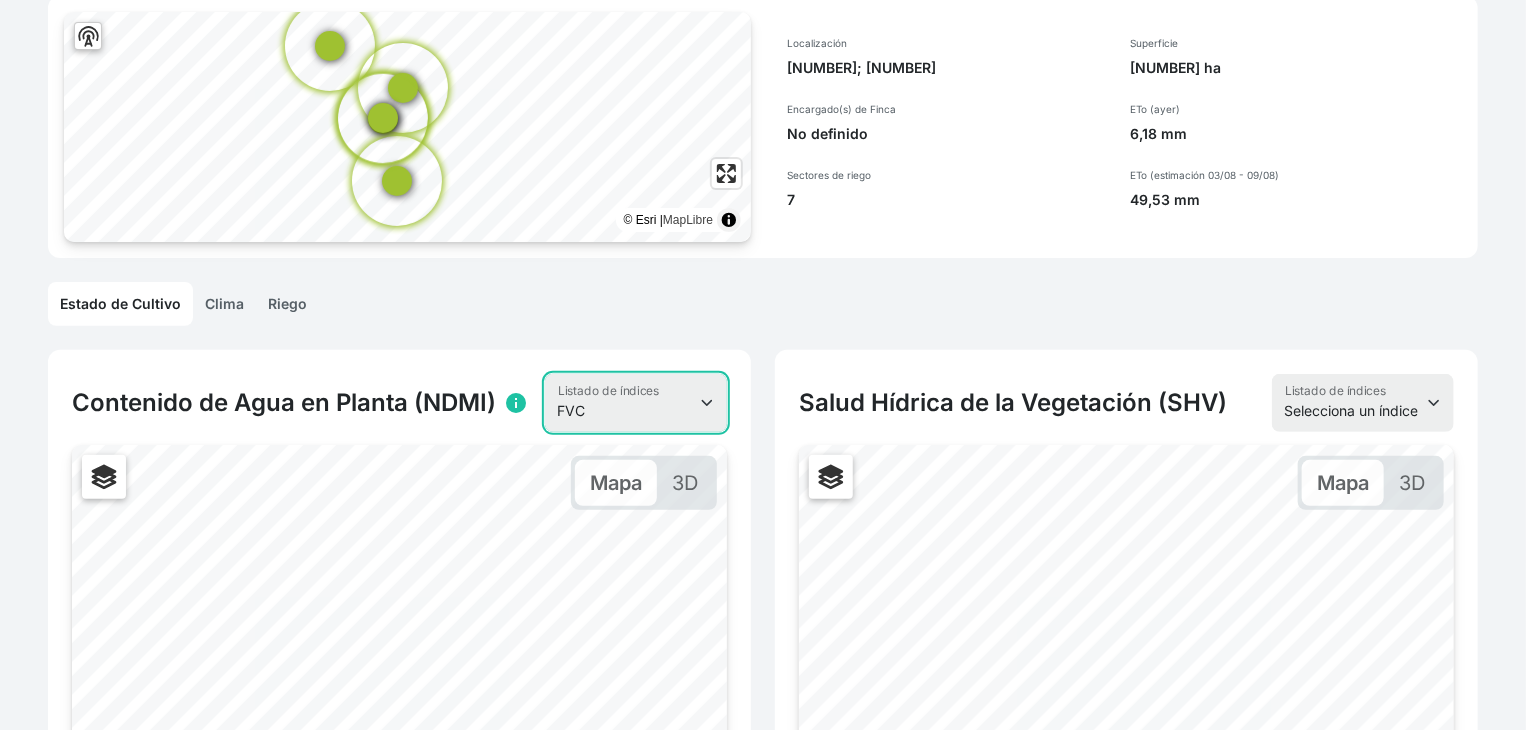 click on "Selecciona un índice   NDVI   NDMI   SAVI   FVC   SHV   Thermal" at bounding box center [636, 403] 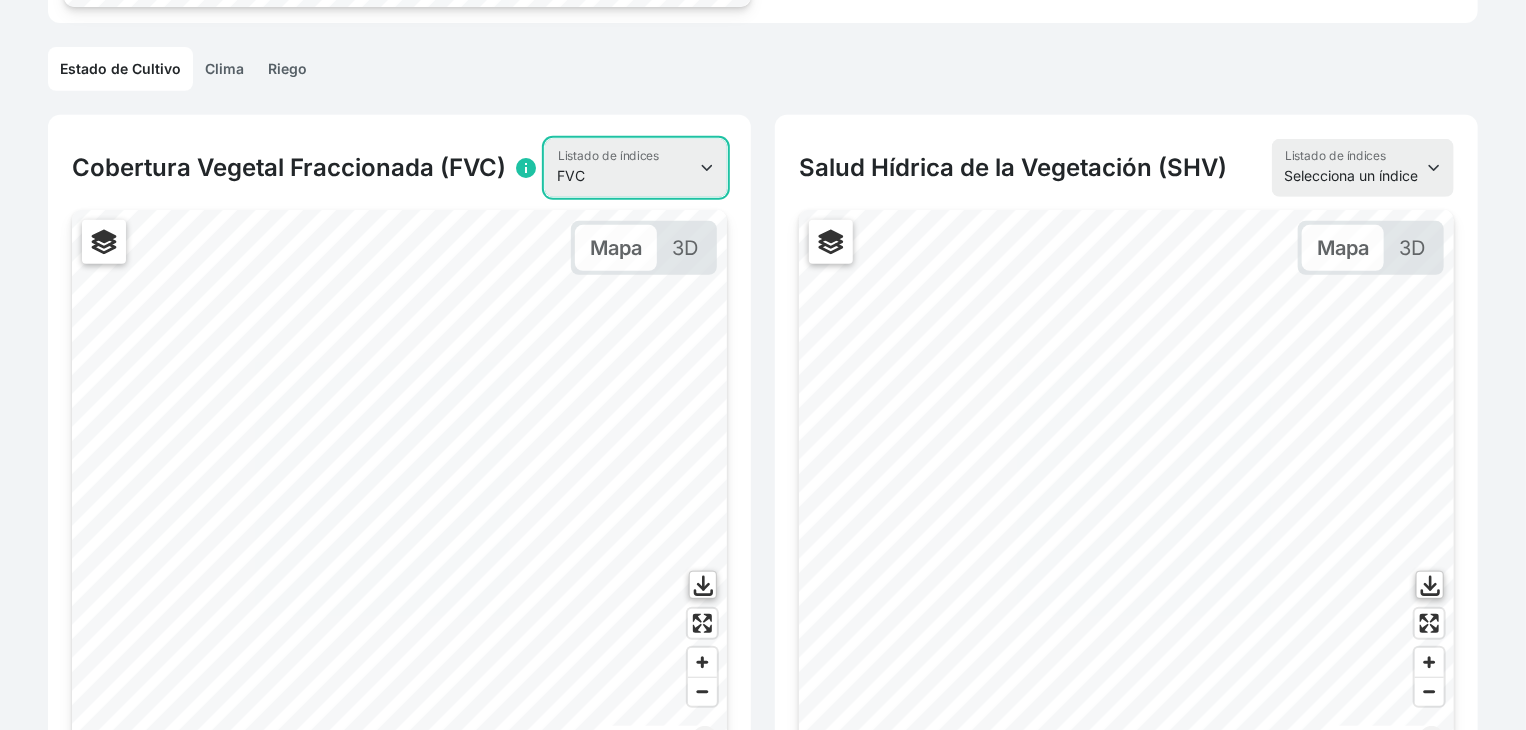 scroll, scrollTop: 366, scrollLeft: 0, axis: vertical 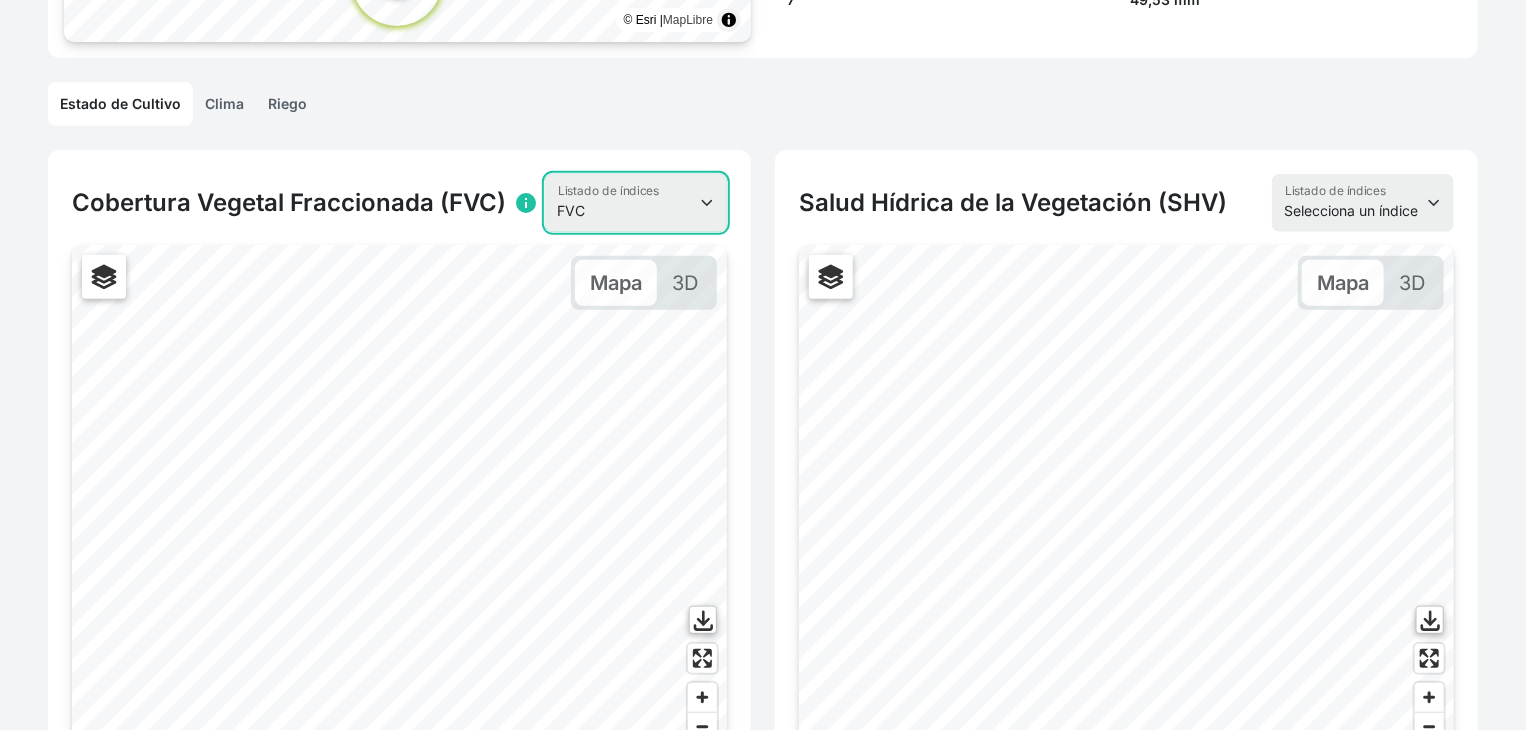 click on "Selecciona un índice   NDVI   NDMI   SAVI   FVC   SHV   Thermal" at bounding box center (636, 203) 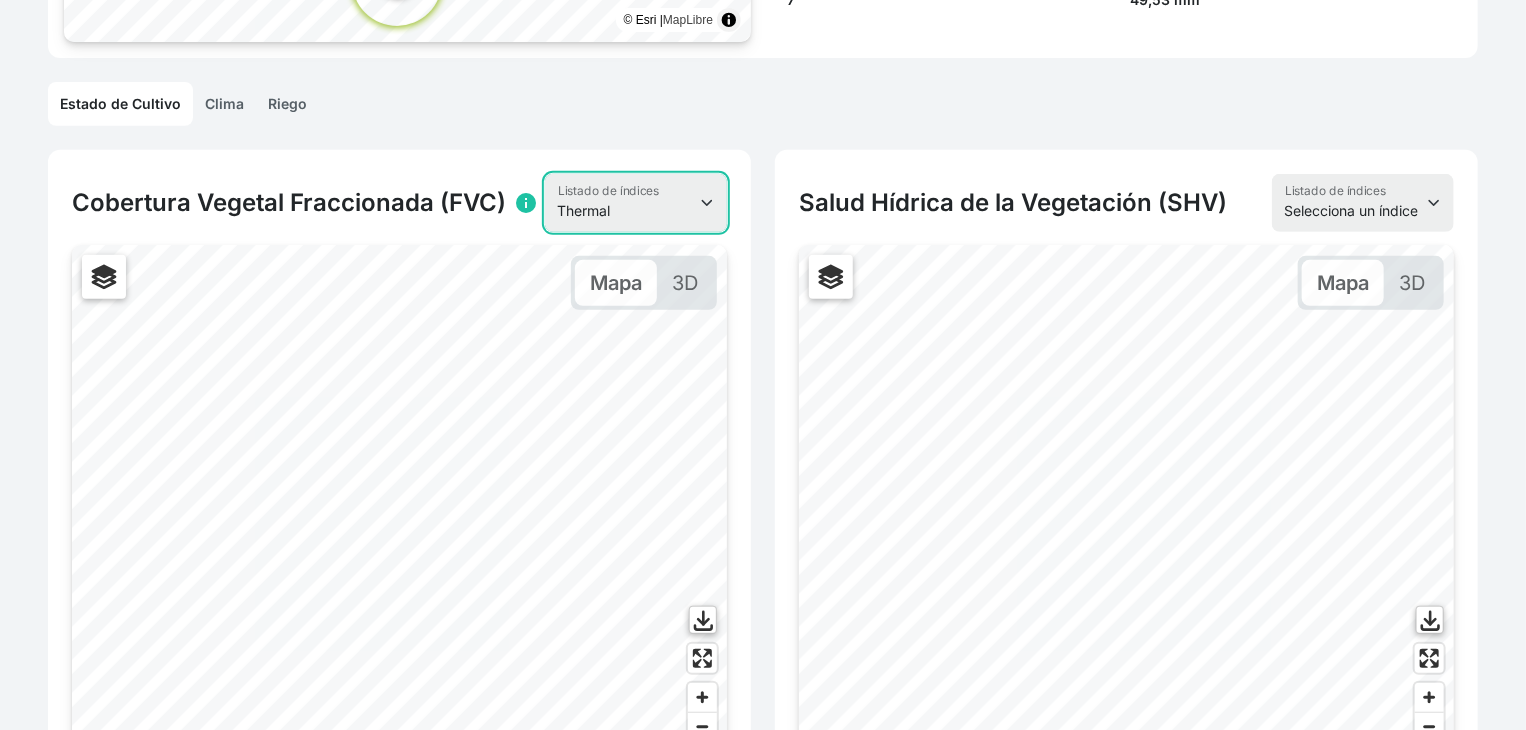 click on "Selecciona un índice   NDVI   NDMI   SAVI   FVC   SHV   Thermal" at bounding box center [636, 203] 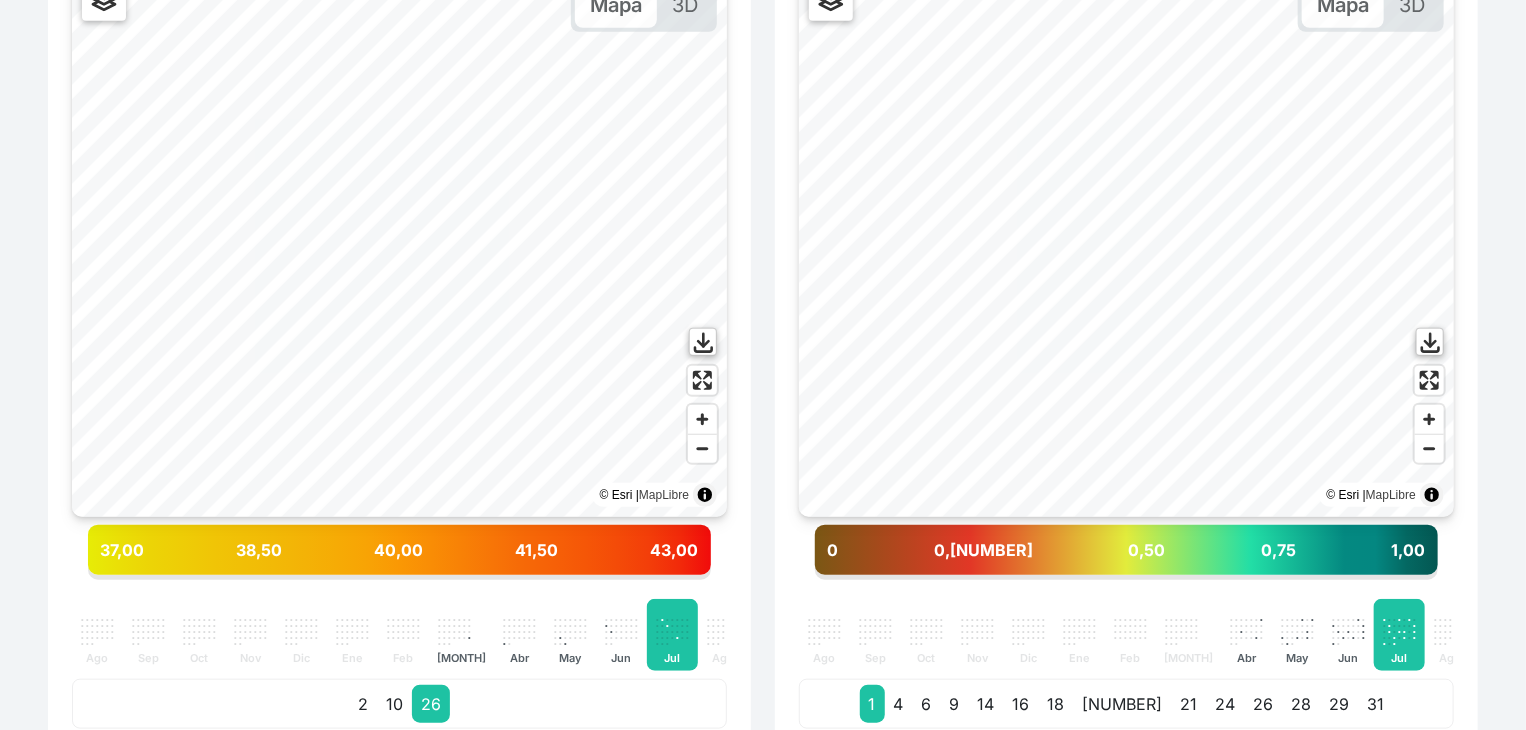 scroll, scrollTop: 666, scrollLeft: 0, axis: vertical 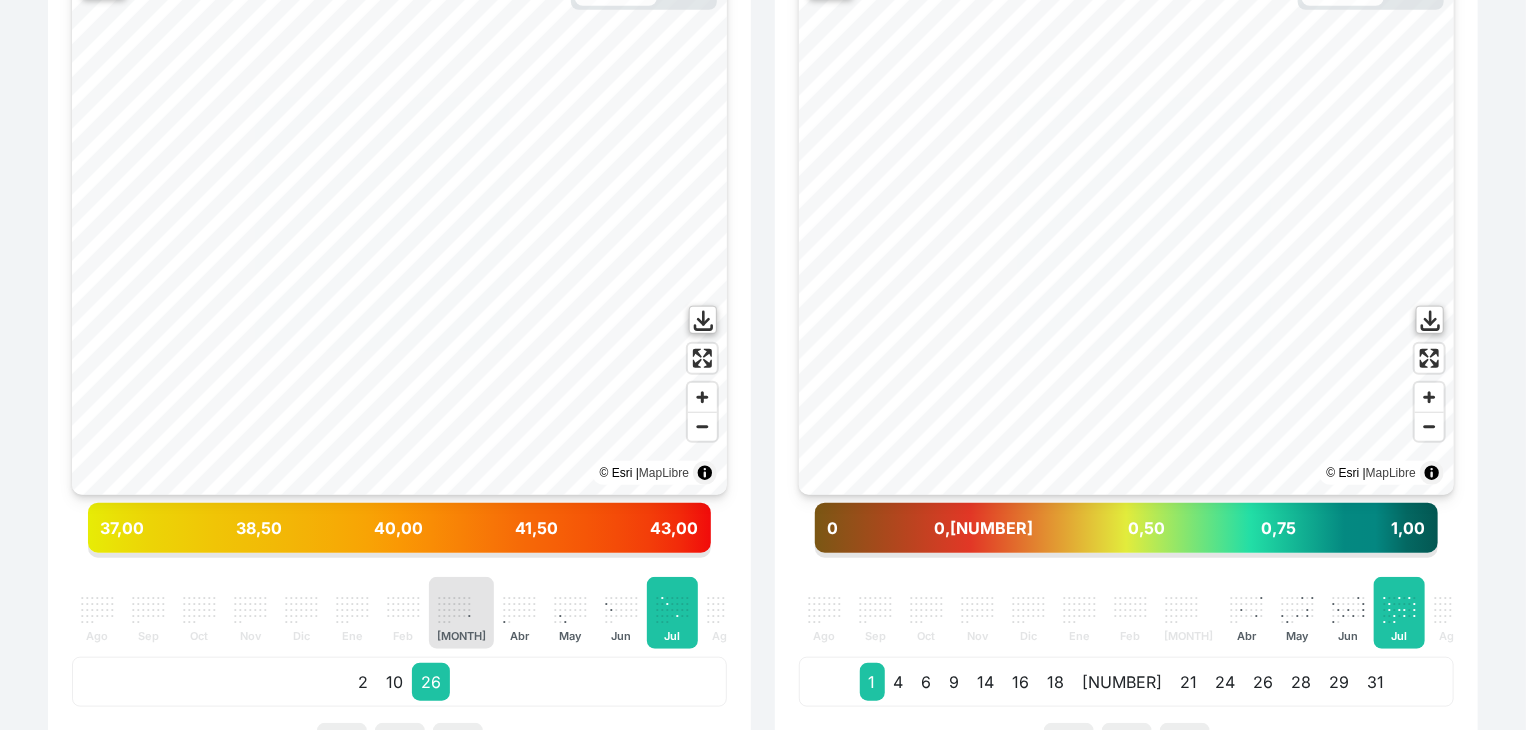 click on "." at bounding box center [464, 602] 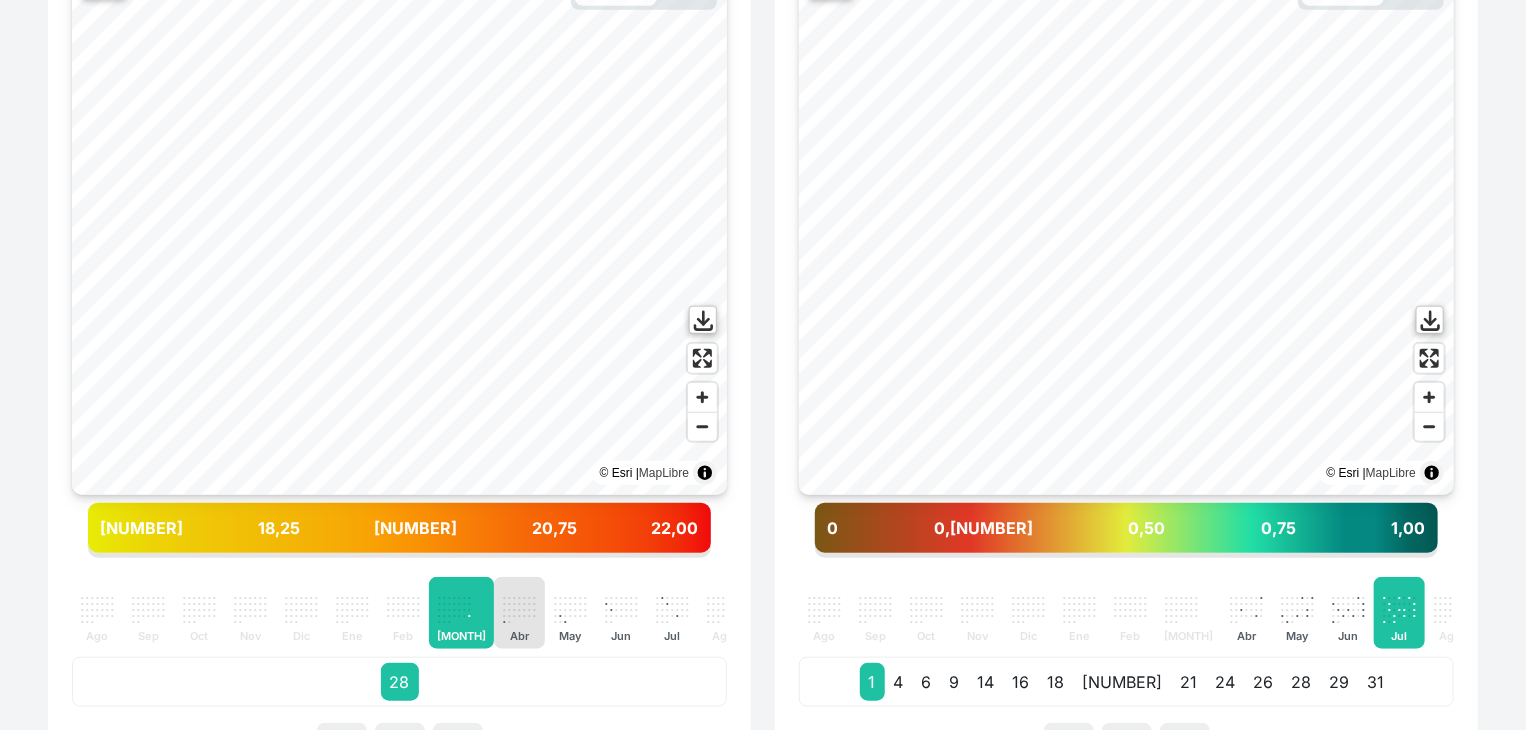 click on "." at bounding box center [534, 602] 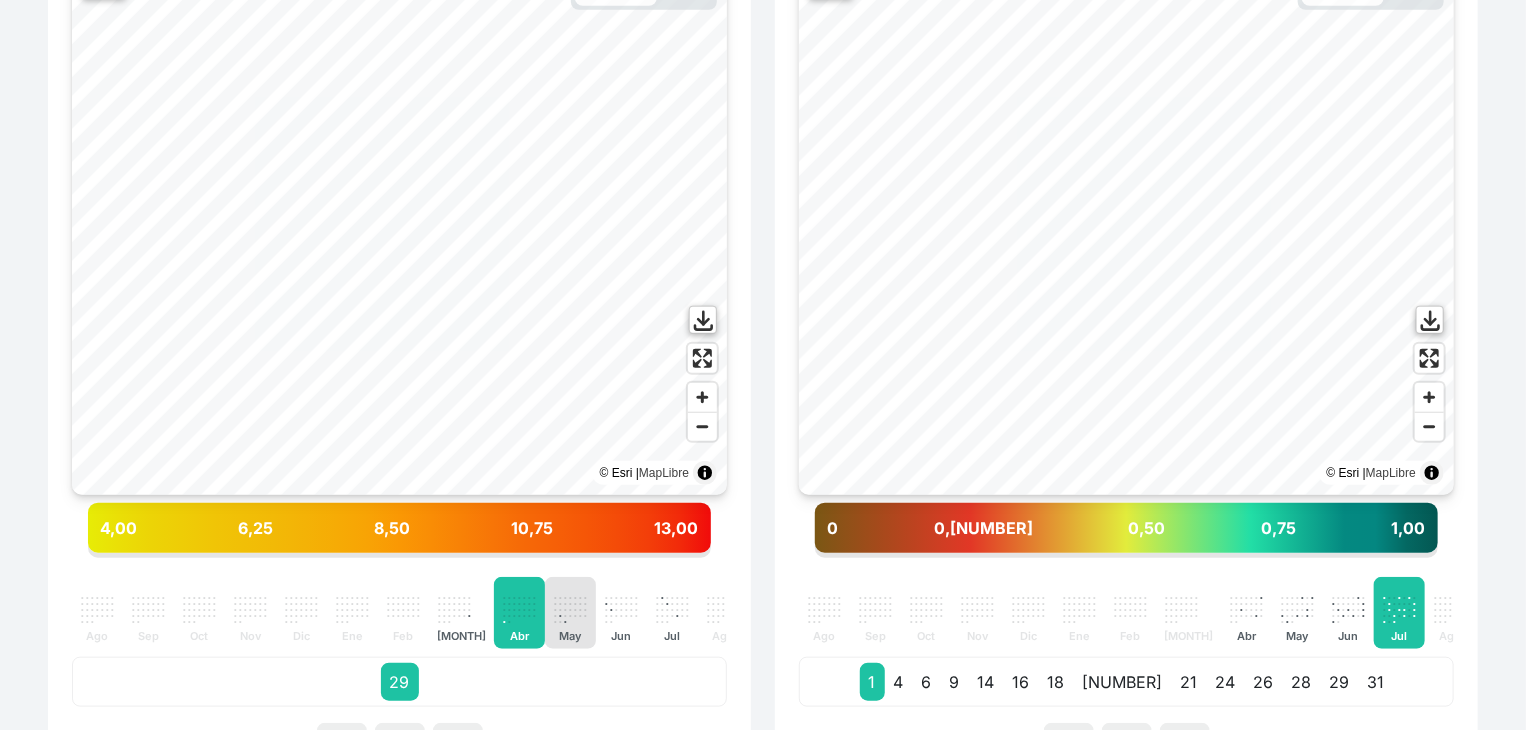 click on "." at bounding box center (565, 608) 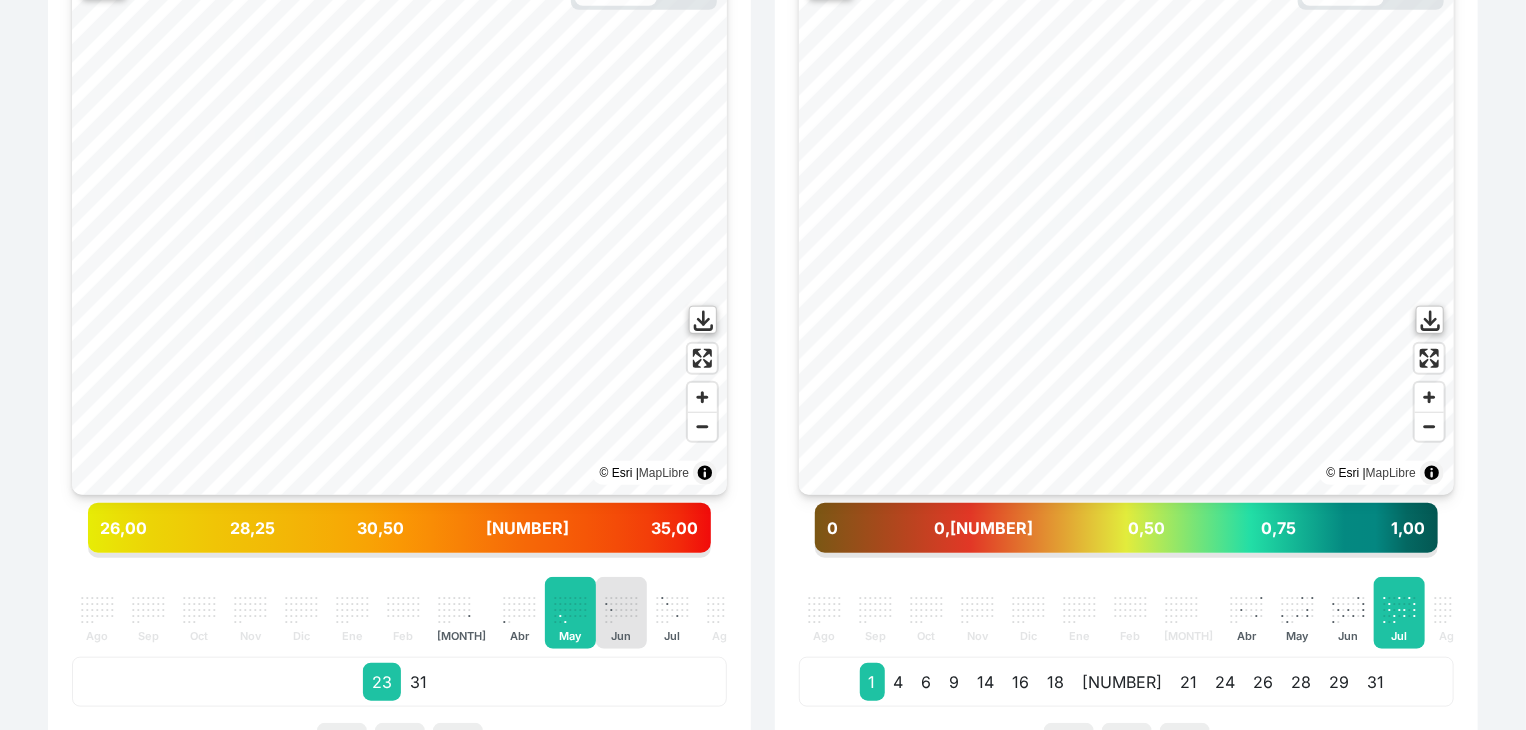 click on "." at bounding box center [611, 608] 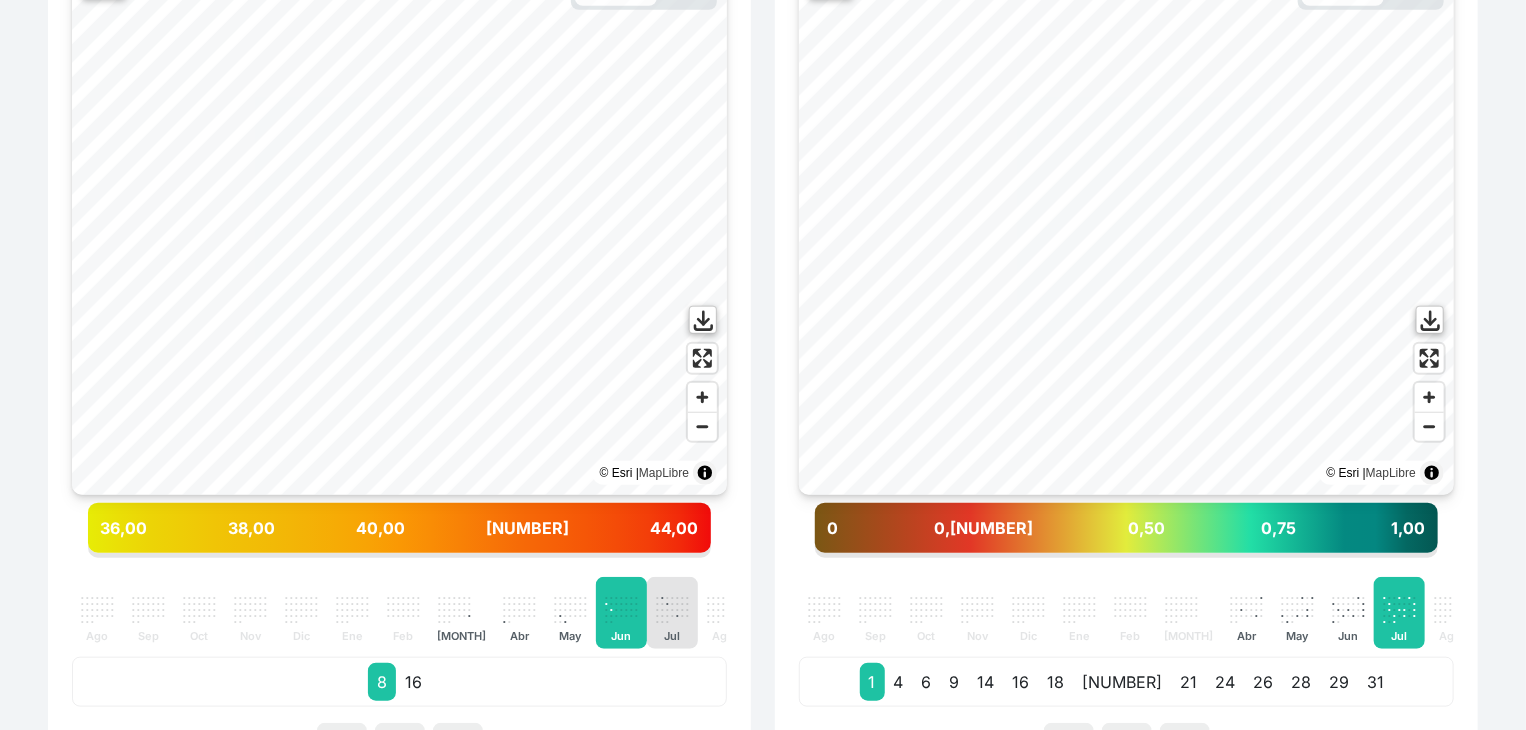 click on ". . . . . . . . . . . . . . . . . . . . . . . . . . . . . . .  Jul" at bounding box center (672, 613) 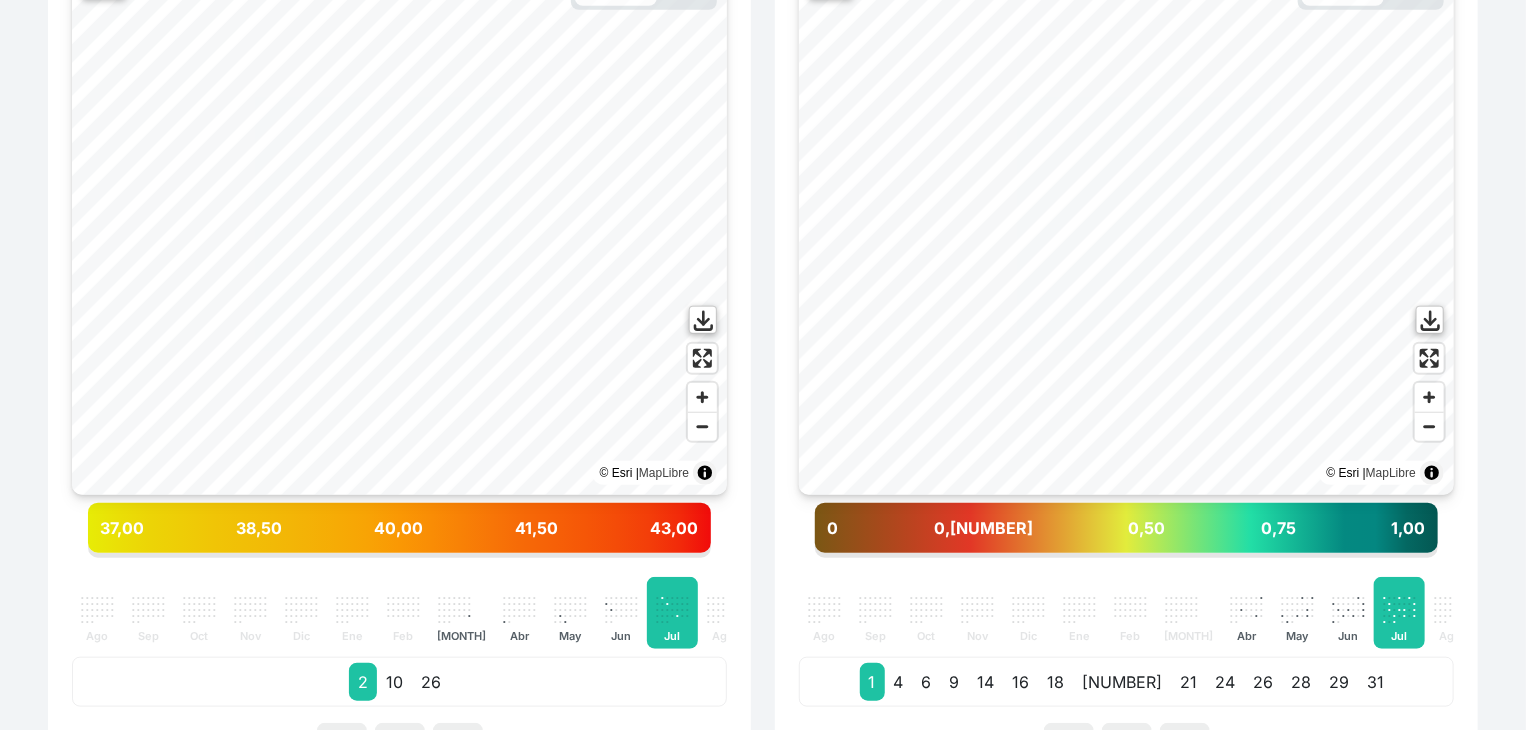 click on "27,42 % 35,42 % 41,42 % 35,42 % 29,8 % 41,76 % [DD]-[MON]-[YYYY] 19,79 % 2025-07-27 08 2025-08-01 11 41,19 % 2025-07-27 05 43,41 % 38,1 % 998–1007. 1705 35,03 % ETo (estimación 03/08 - 09/08) 2607 2025-07-31 23 2025-07-28 14 2025-07-30 23 28,38 % [DD]-[MON]-[YYYY] 41,50 2025-07-28 11 [COORDINATES] 20,16 % Measuring Moisture: Normalized Difference Moisture Index (NDMI) Sentinel-2 2022. 2025-07-28 13 22,00 29,48 % 29,08 % 35,61 % 2025-07-29 13 2025-08-02 04 9,93 % 2025-08-02 01 (1), 85-98. Recuperado de Mis terrenos 2025-07-31 01 11,13 % 5,18 % 2025-07-08 12 33,34 % [NUMBER] ha 42,71 % 29,25 % 32,58 % 0,515 20,43 %" 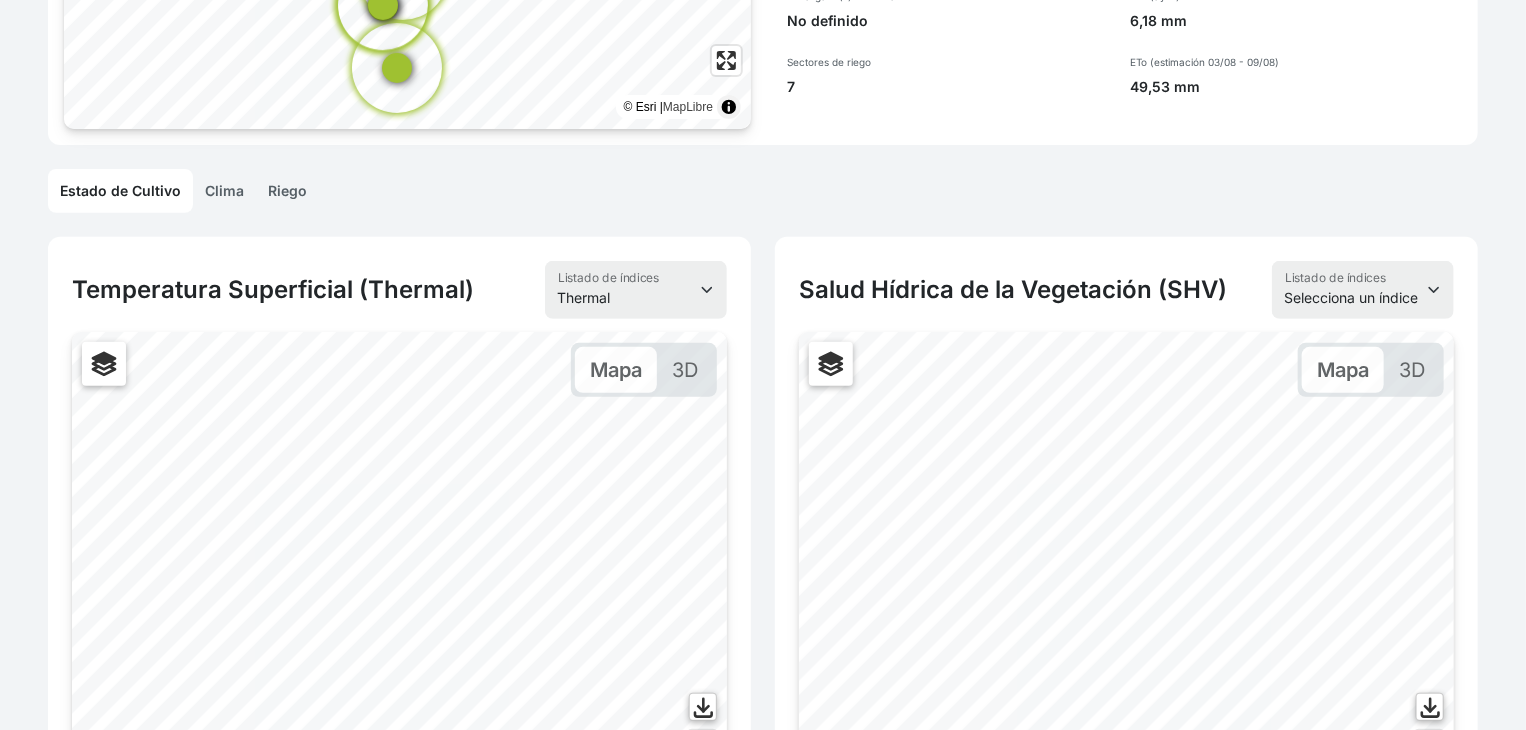 scroll, scrollTop: 266, scrollLeft: 0, axis: vertical 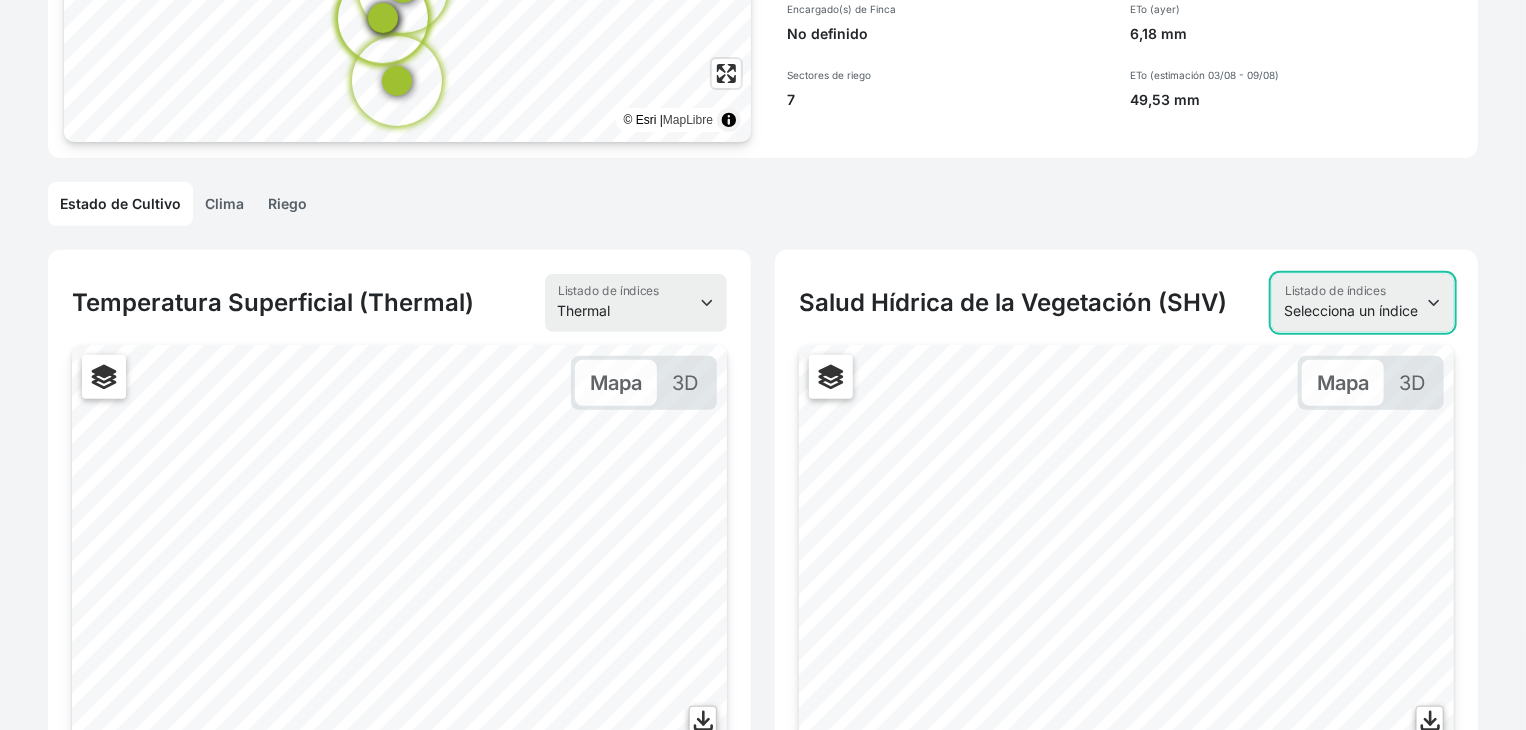 click on "Selecciona un índice   NDVI   NDMI   SAVI   FVC   SHV   Thermal" at bounding box center [1363, 303] 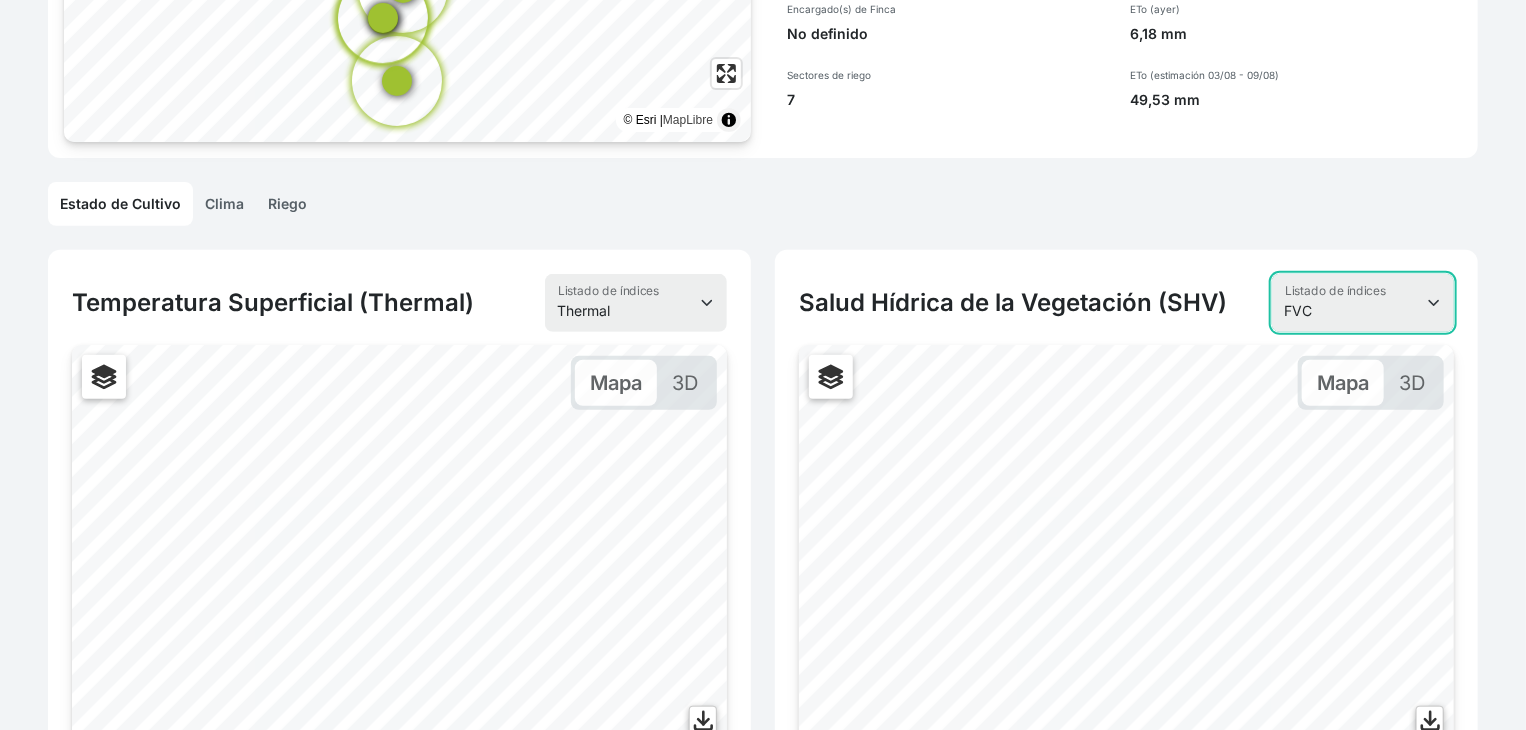 click on "Selecciona un índice   NDVI   NDMI   SAVI   FVC   SHV   Thermal" at bounding box center (1363, 303) 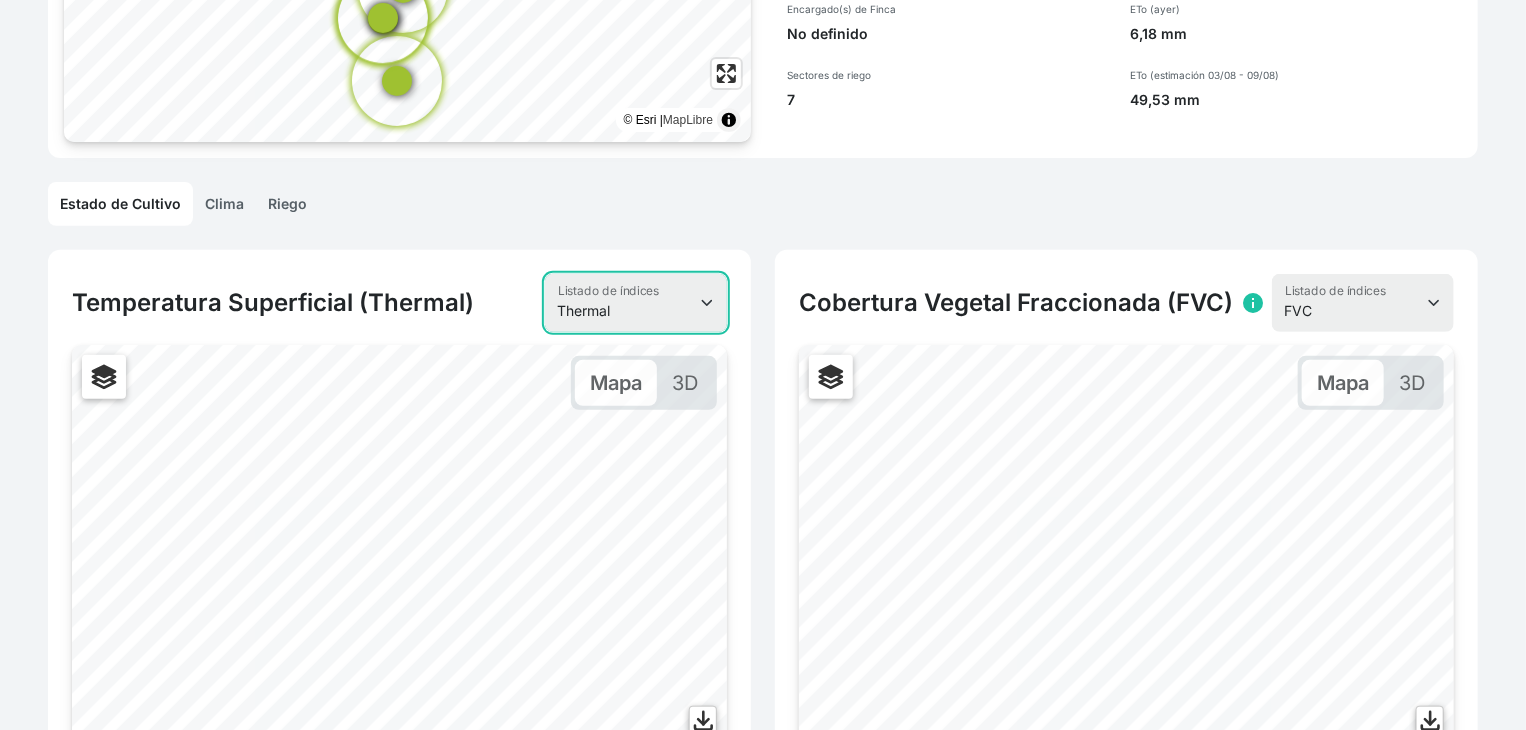 click on "Selecciona un índice   NDVI   NDMI   SAVI   FVC   SHV   Thermal" at bounding box center [636, 303] 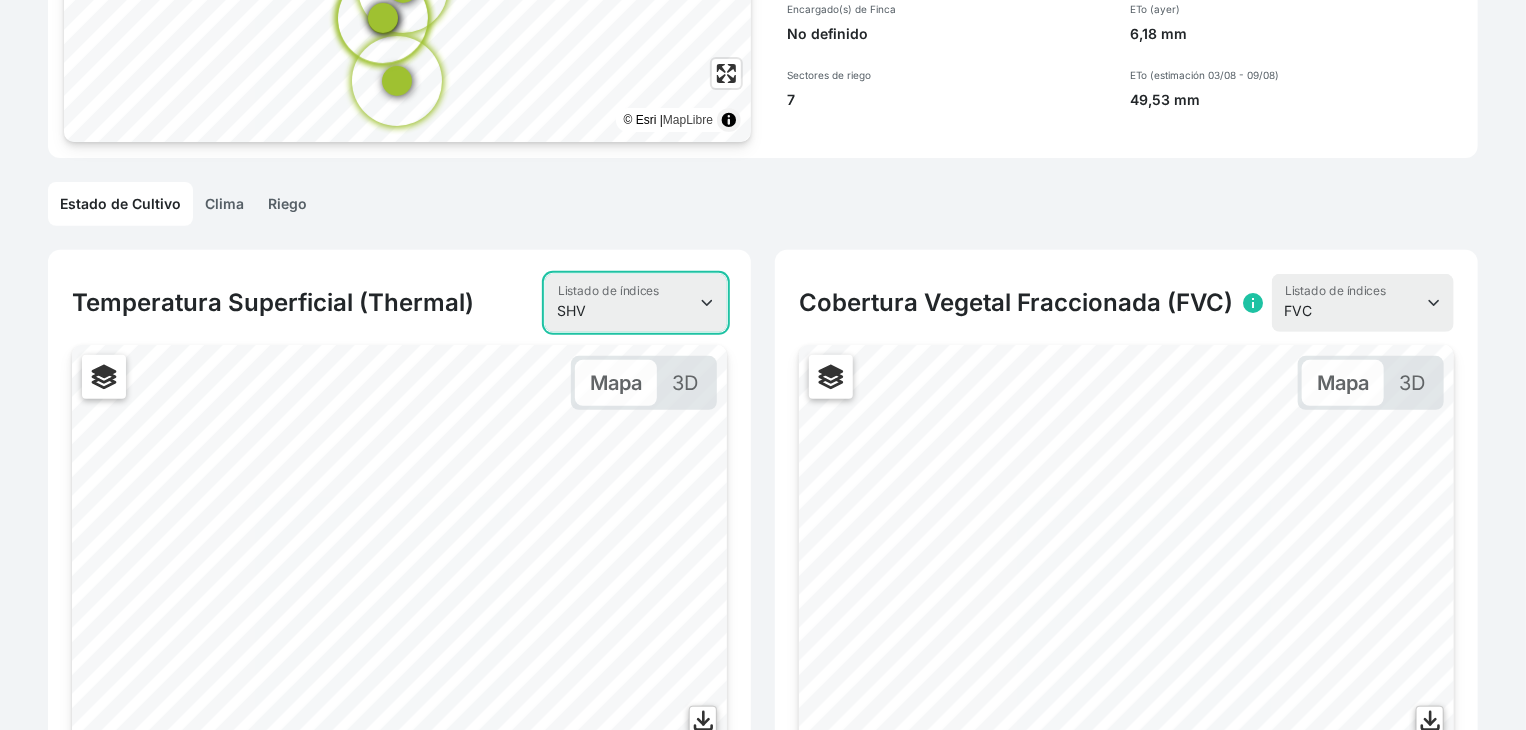 click on "Selecciona un índice   NDVI   NDMI   SAVI   FVC   SHV   Thermal" at bounding box center [636, 303] 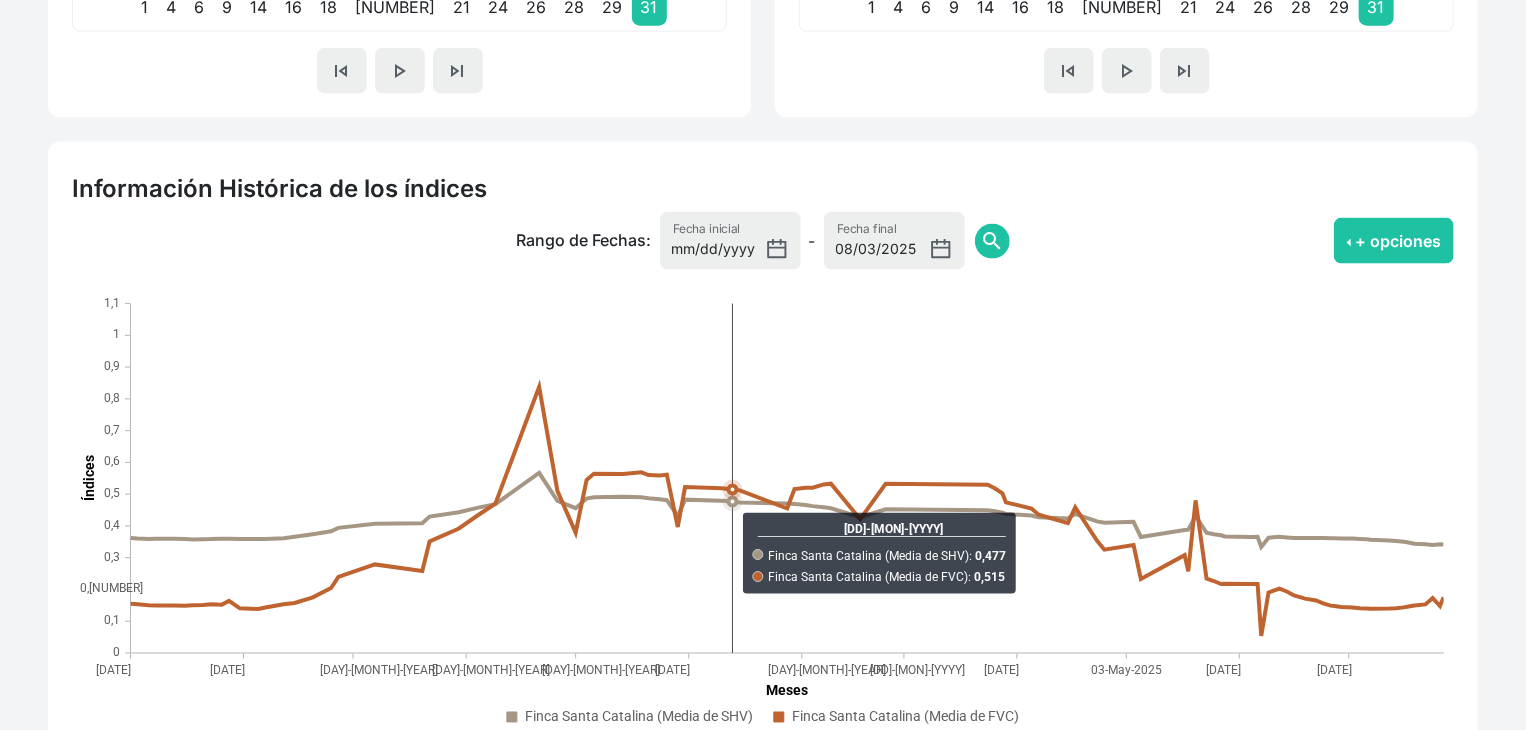 scroll, scrollTop: 1466, scrollLeft: 0, axis: vertical 